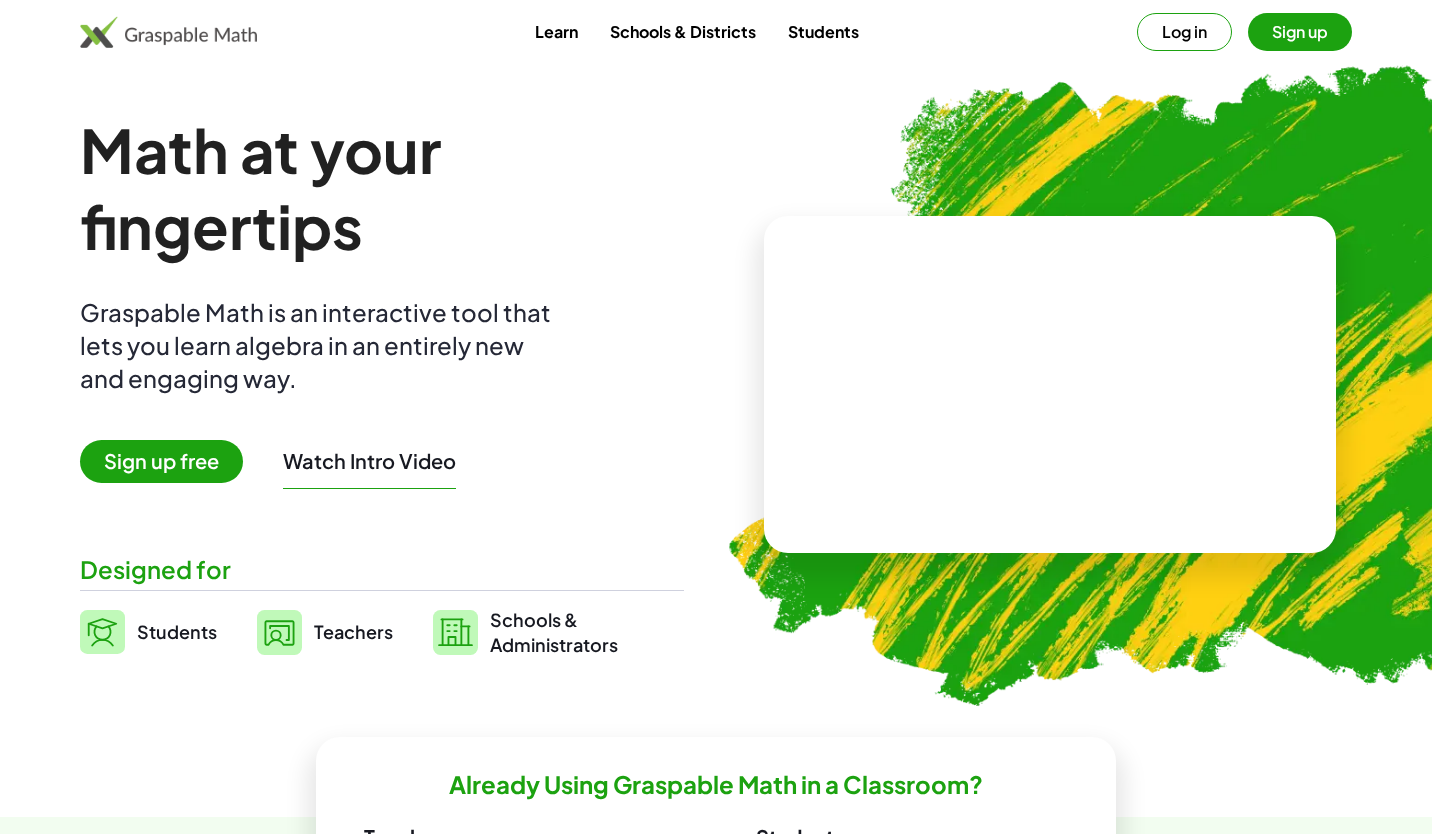 scroll, scrollTop: 0, scrollLeft: 0, axis: both 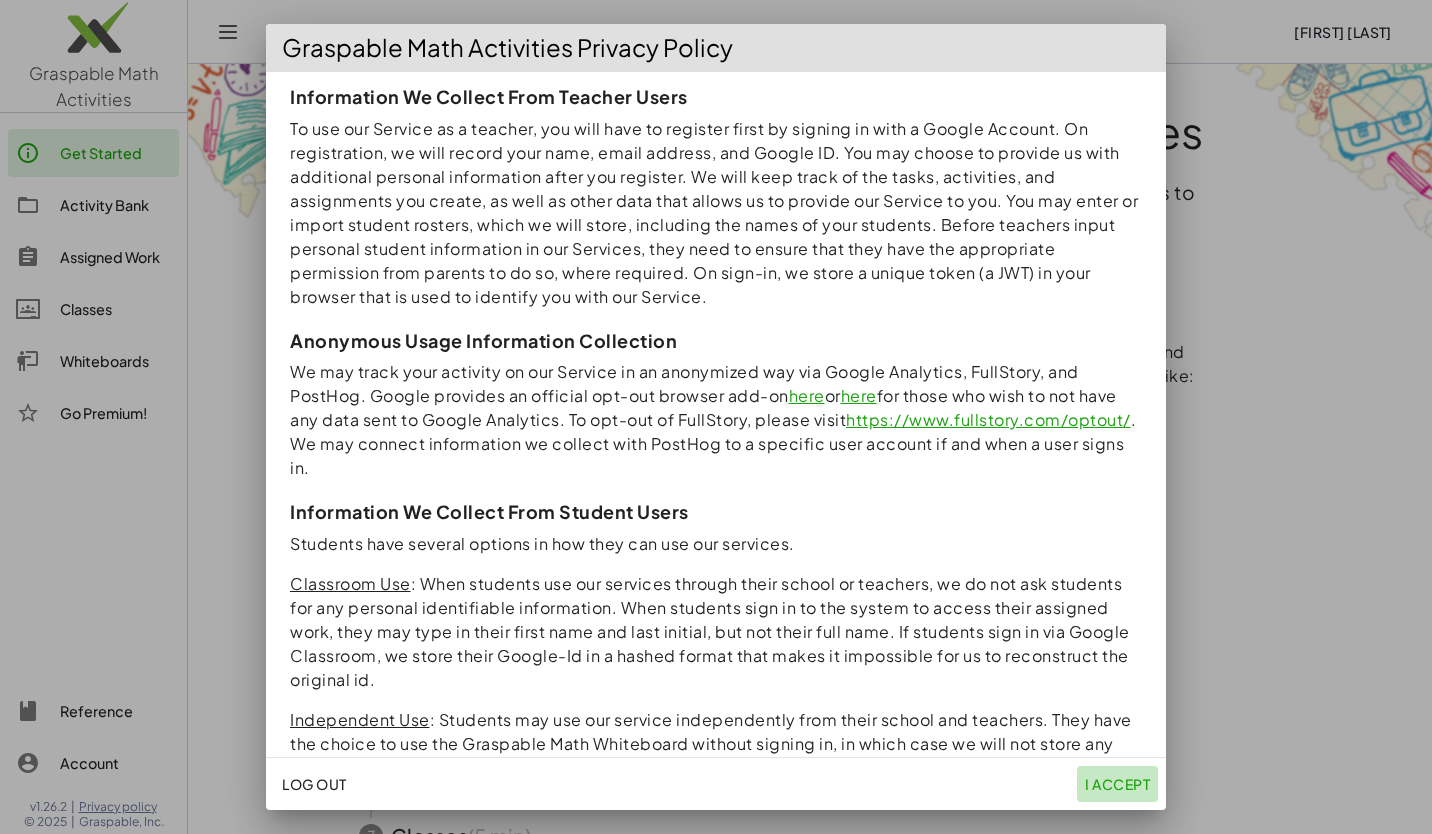 click on "I accept" 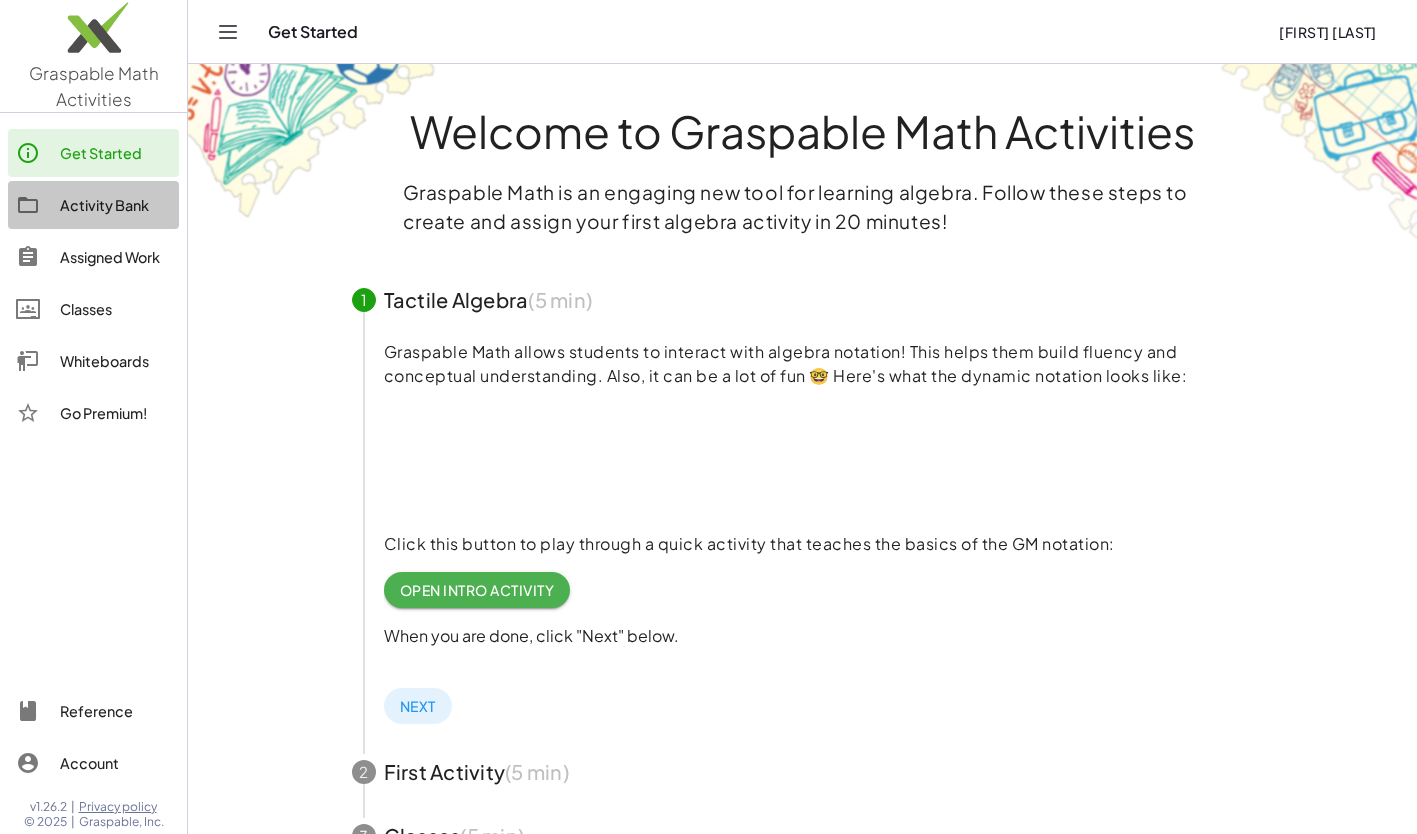 click on "Activity Bank" 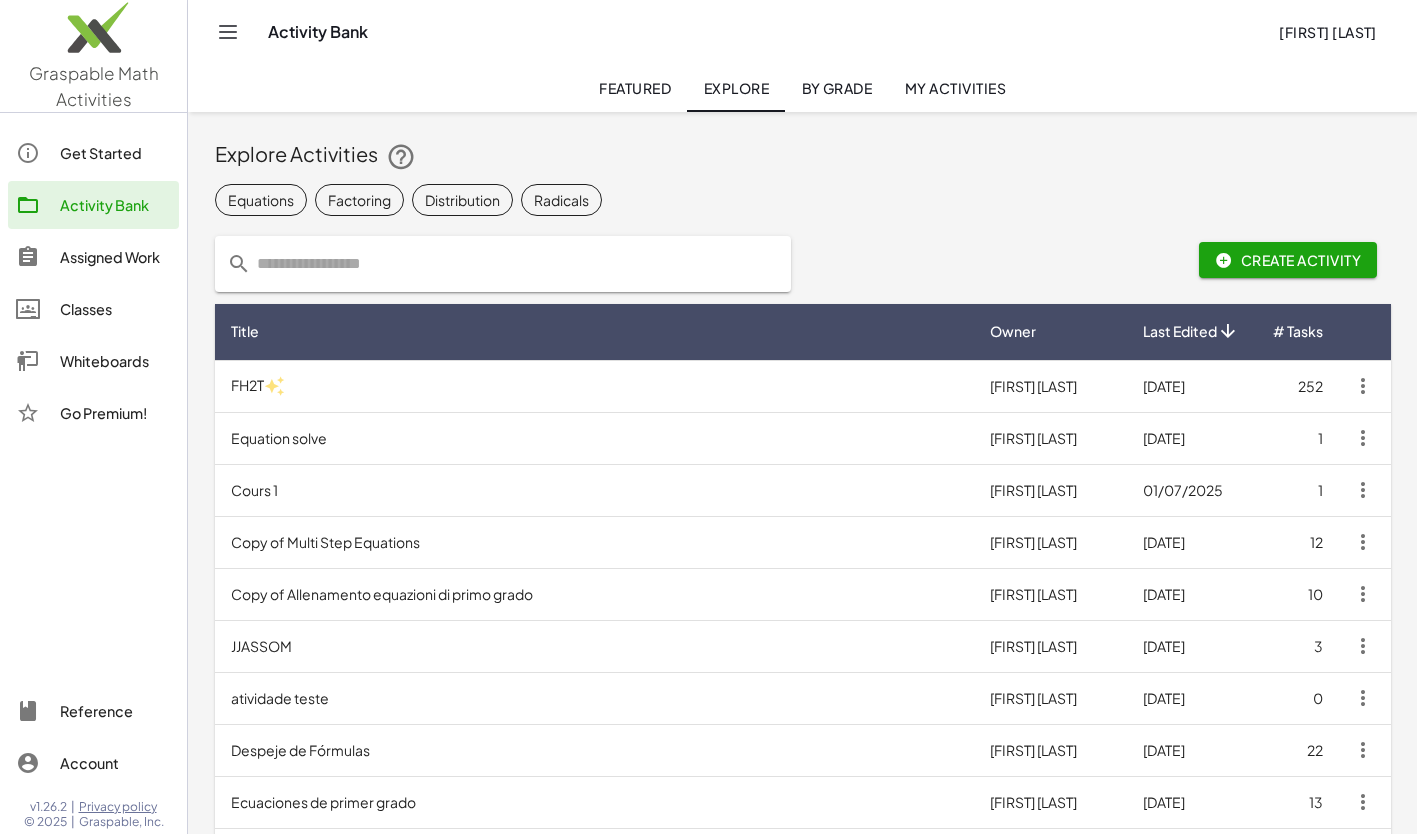 click 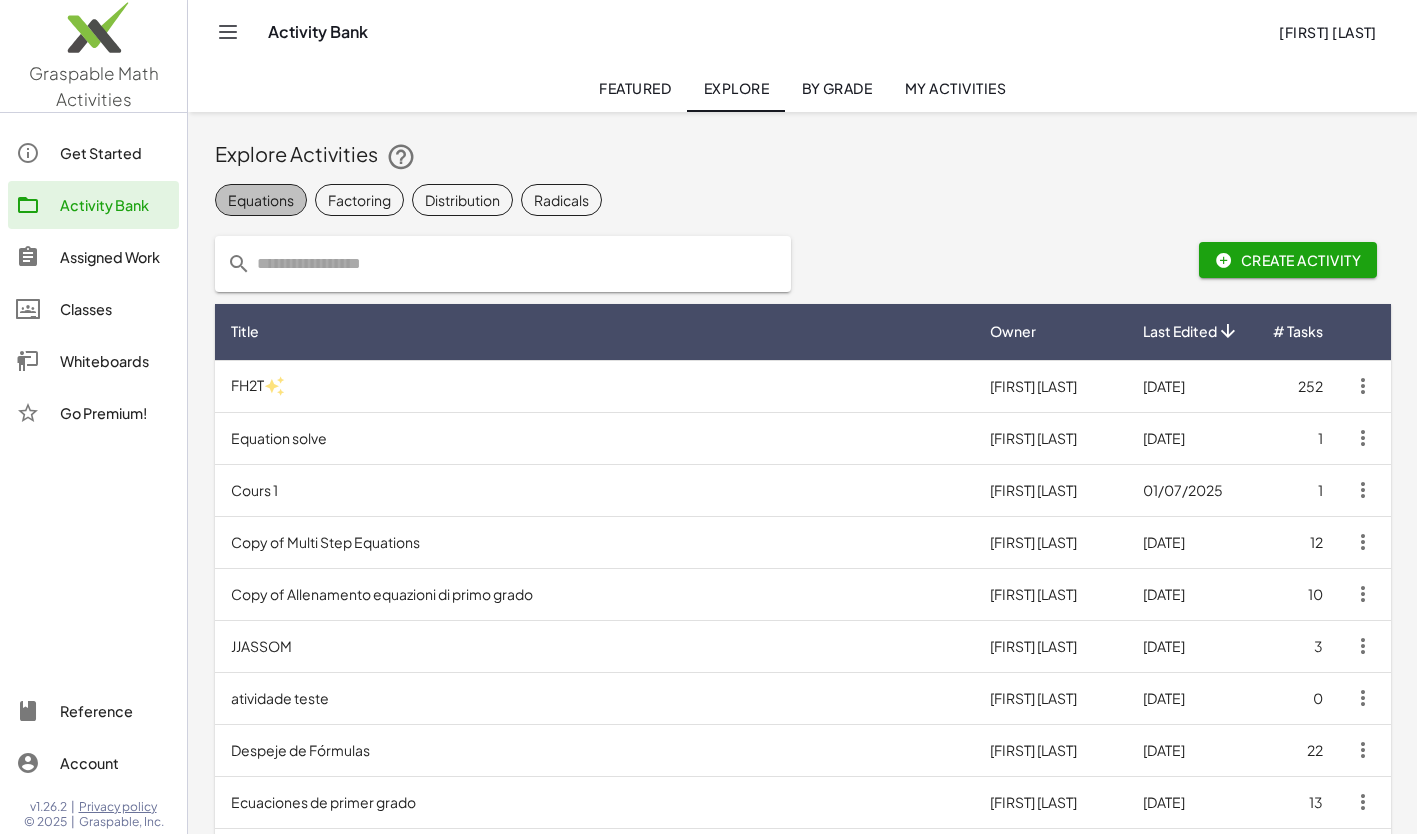 click on "Equations" 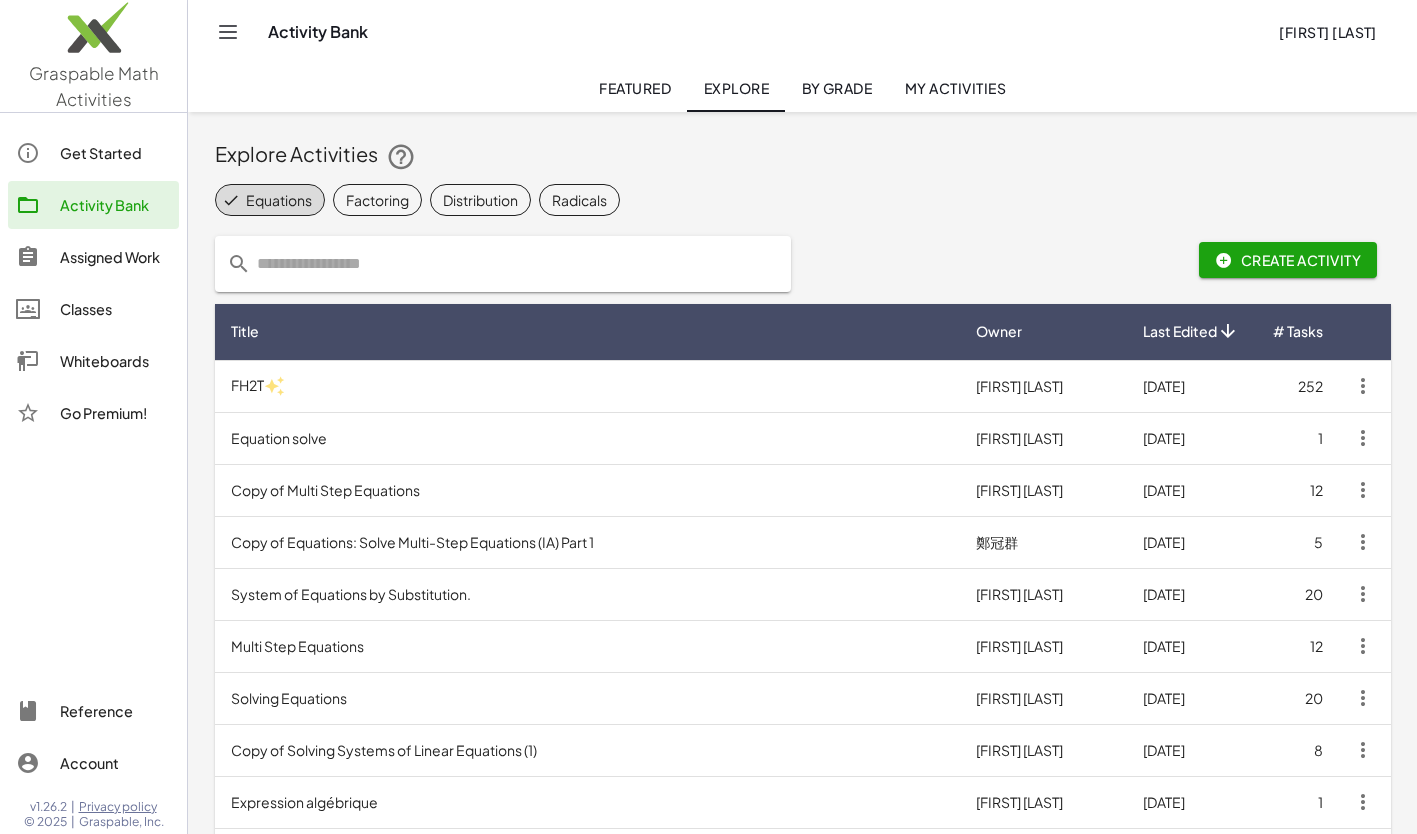 click on "System of Equations by Substitution." at bounding box center [588, 594] 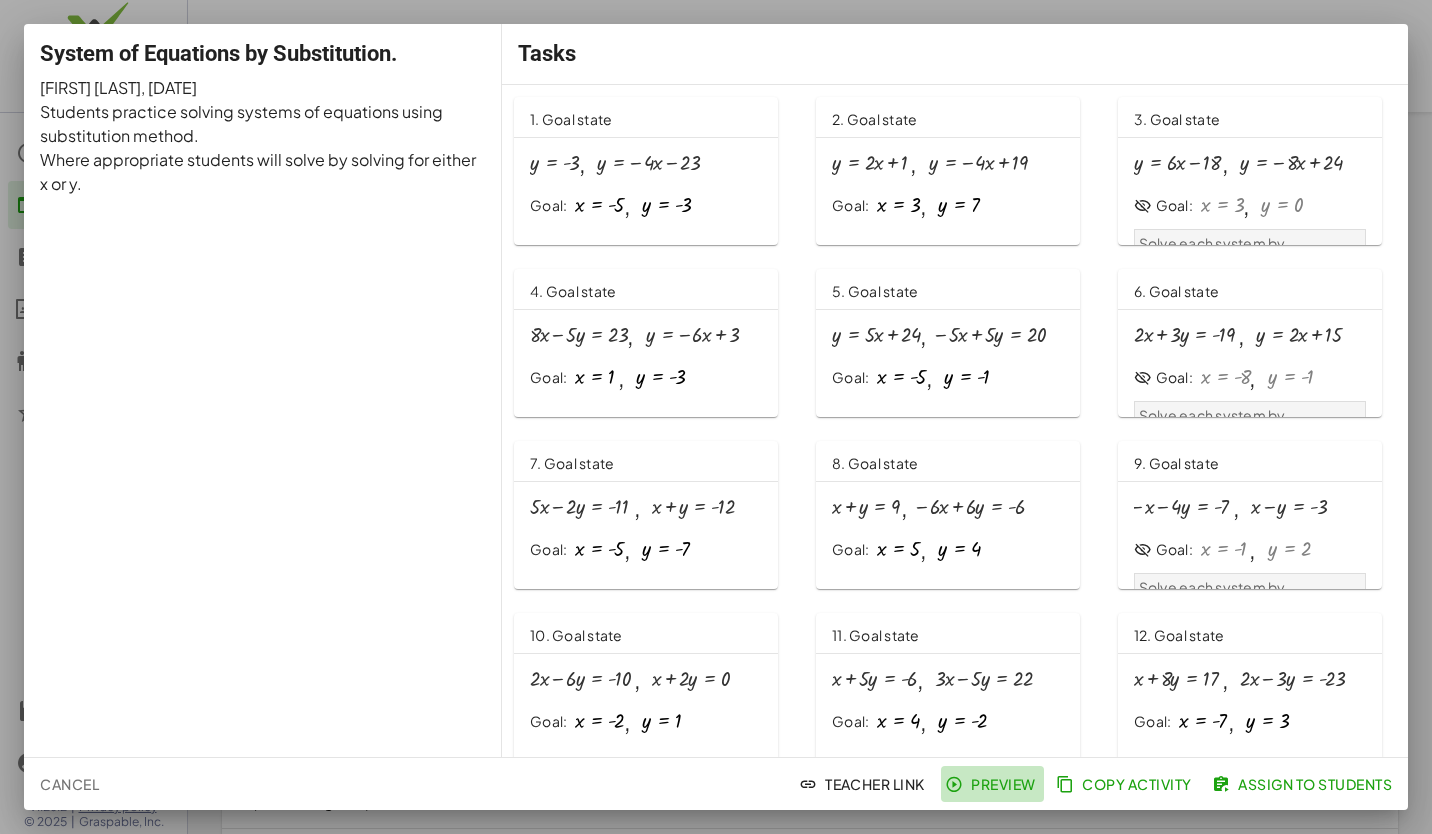 click on "Preview" 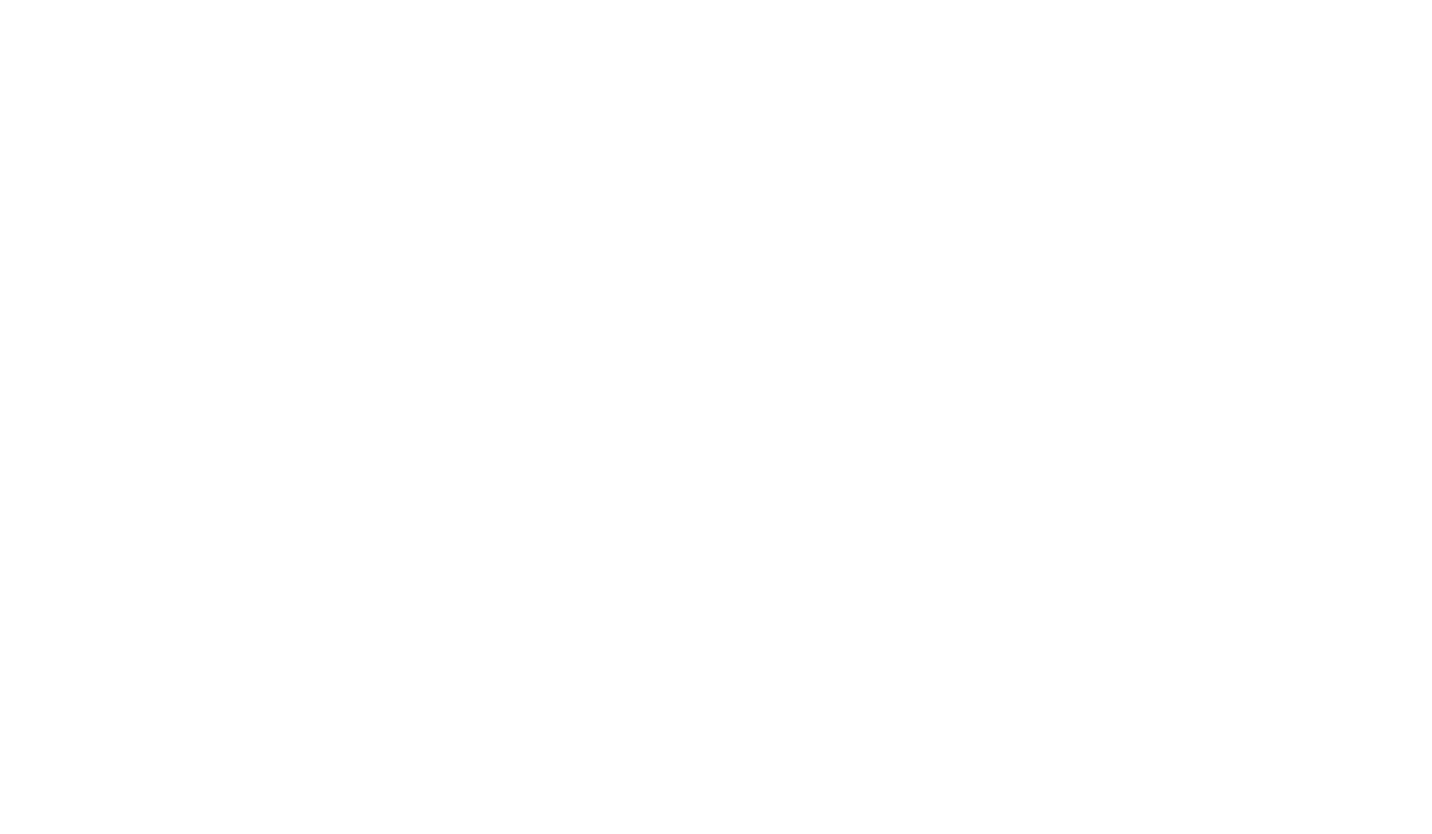 scroll, scrollTop: 0, scrollLeft: 0, axis: both 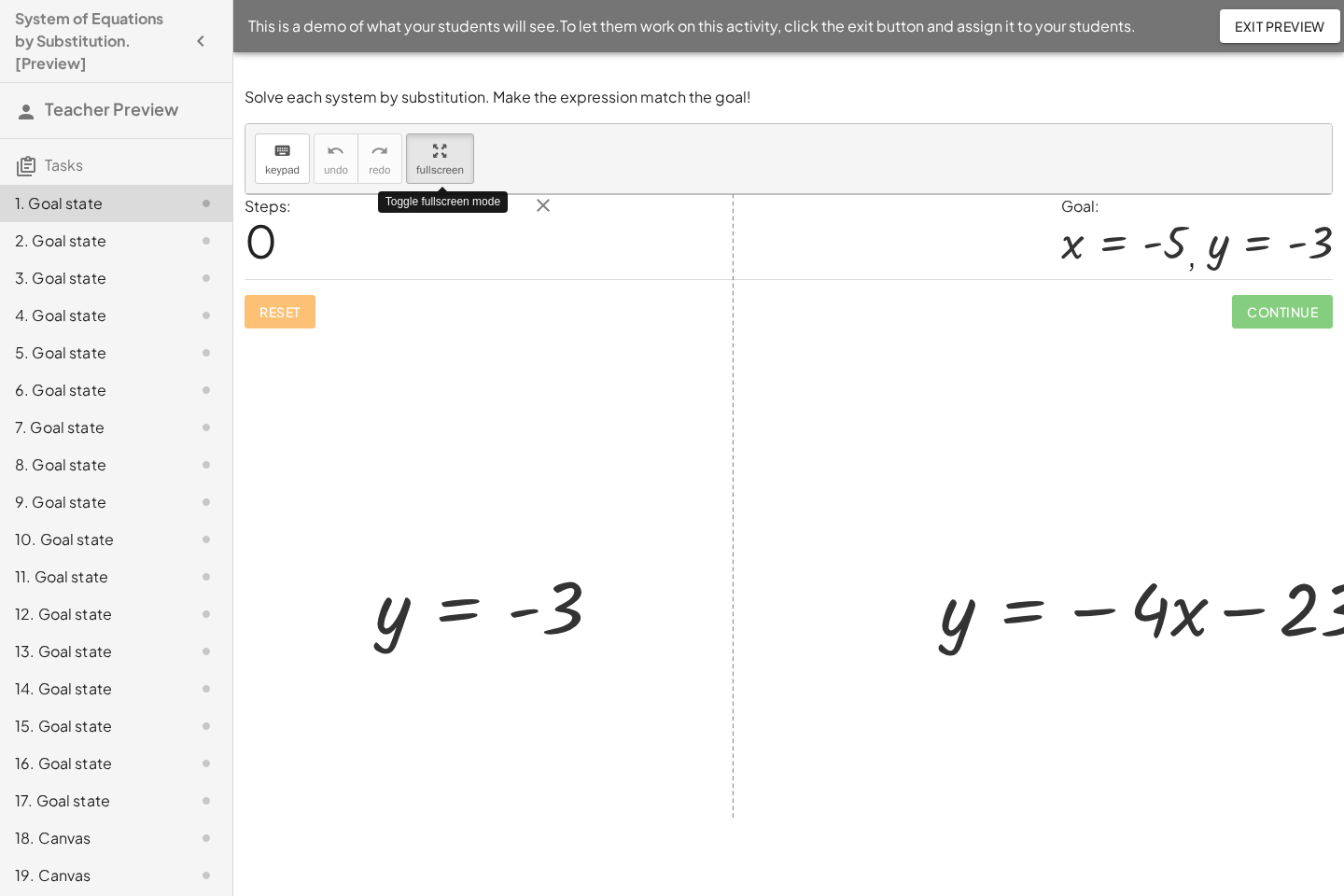 drag, startPoint x: 434, startPoint y: 149, endPoint x: 438, endPoint y: 218, distance: 69.11584 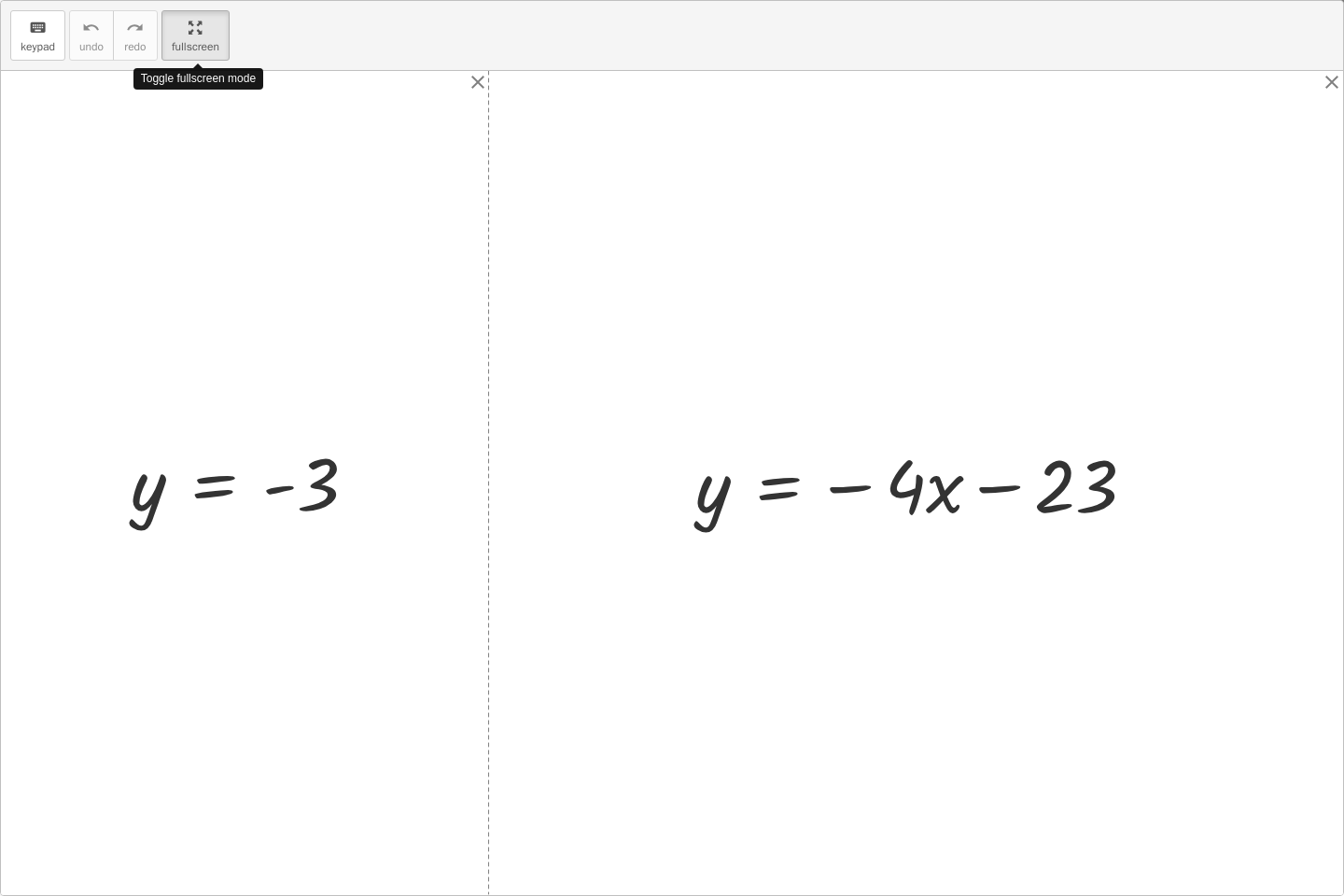 click on "keyboard keypad undo undo redo redo fullscreen Toggle fullscreen mode y = - 3 y = − · 4 · x − 23 × close close" at bounding box center (672, 448) 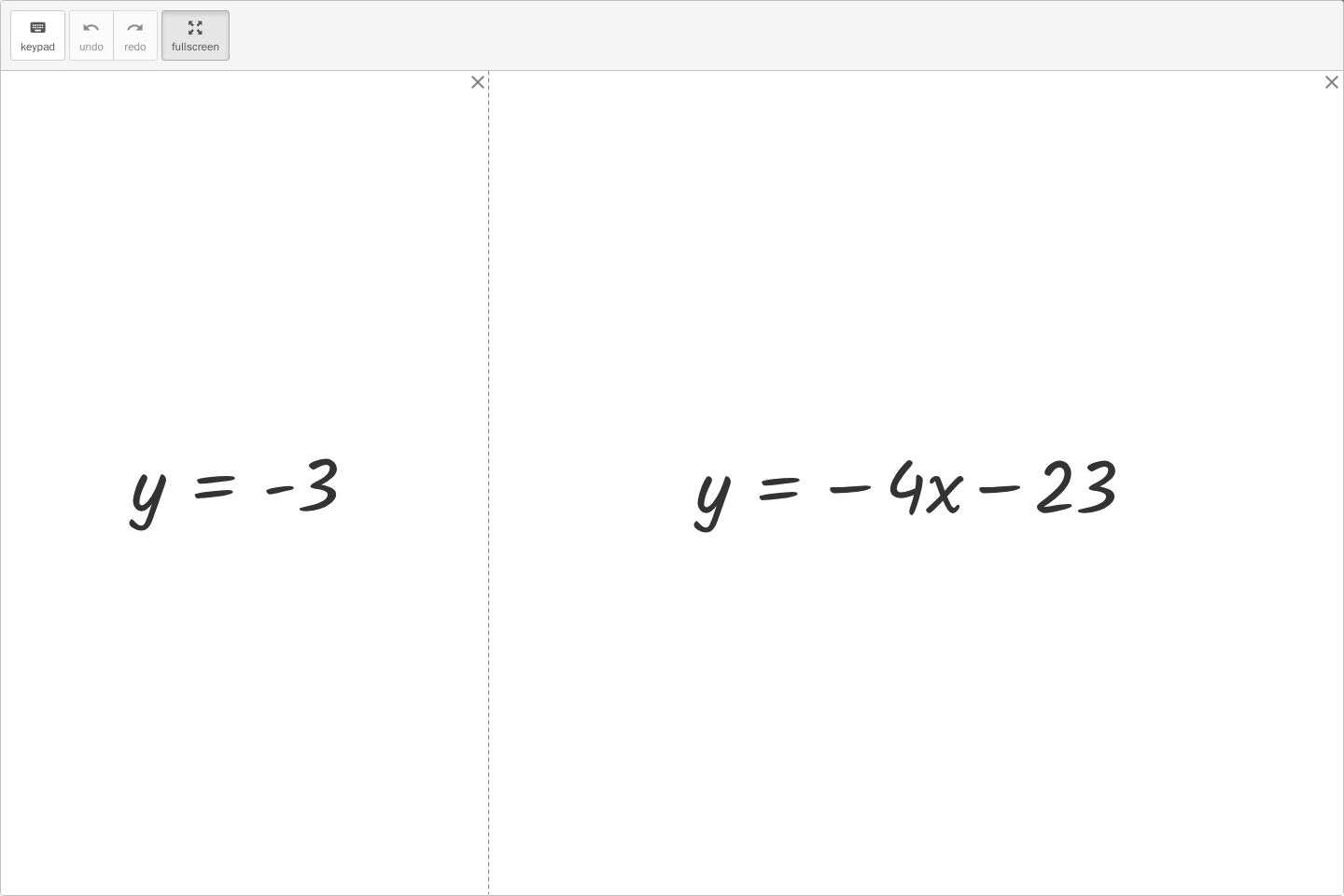 click at bounding box center (922, 483) 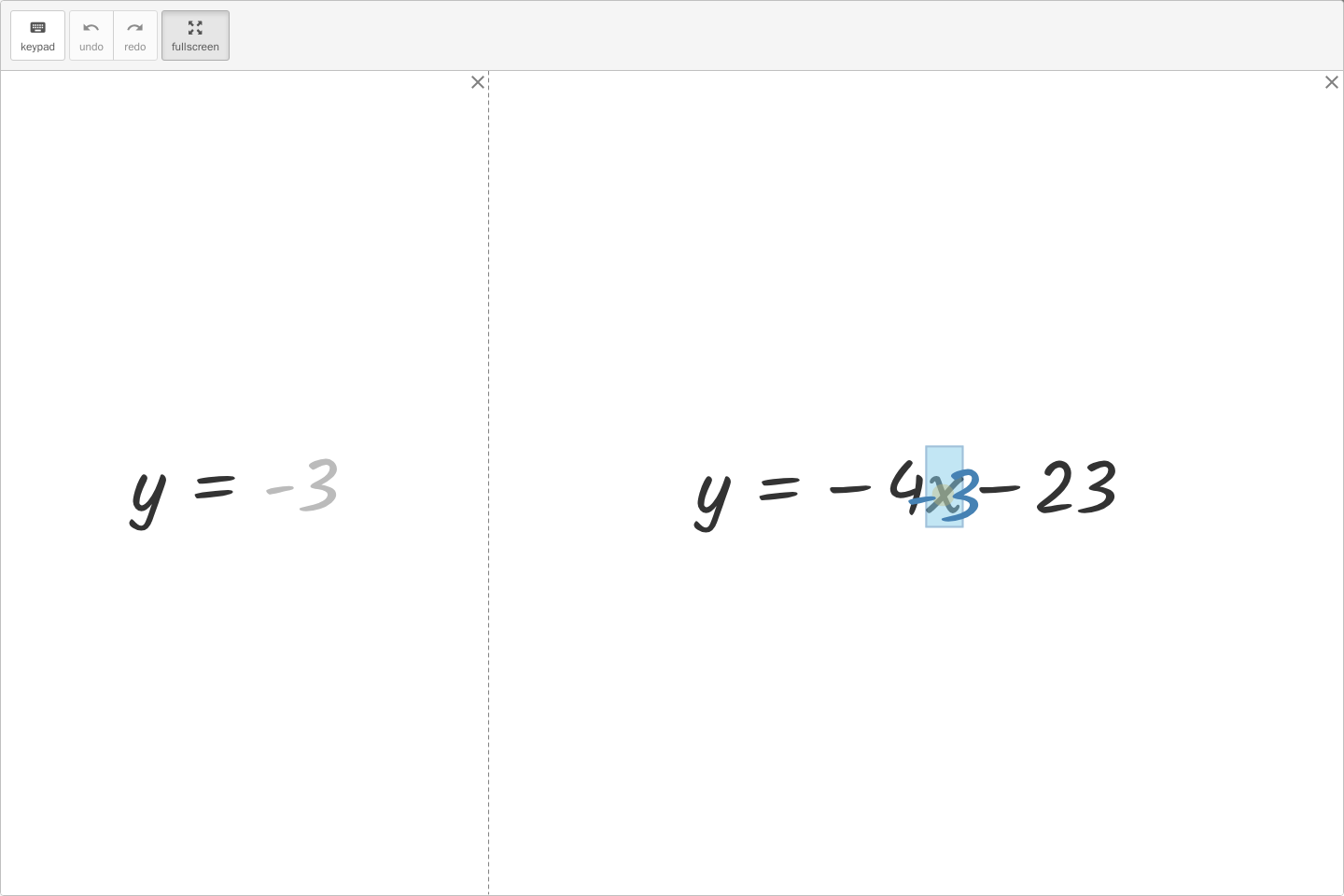 drag, startPoint x: 315, startPoint y: 491, endPoint x: 957, endPoint y: 501, distance: 642.07788 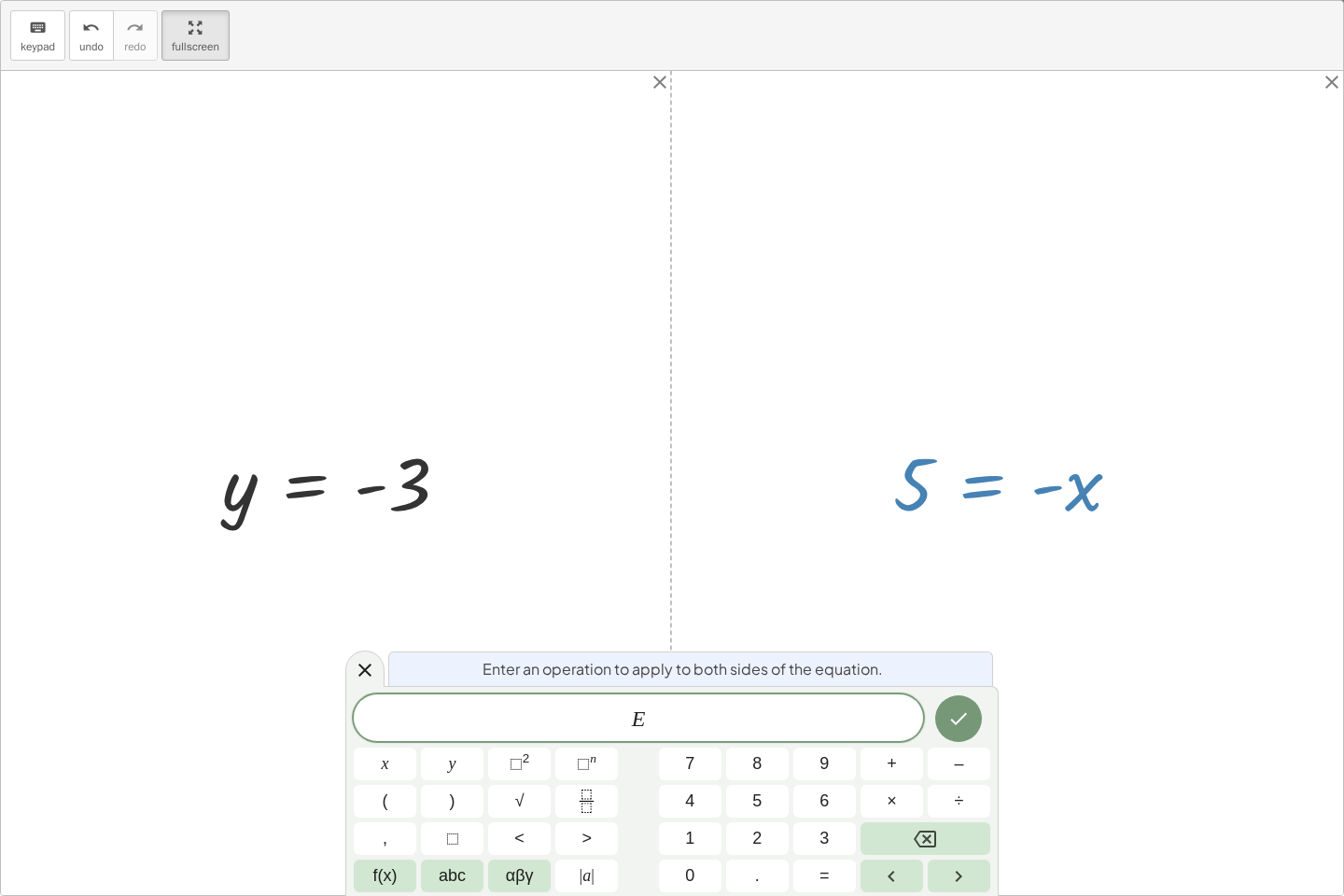 click on "×" at bounding box center [891, 801] 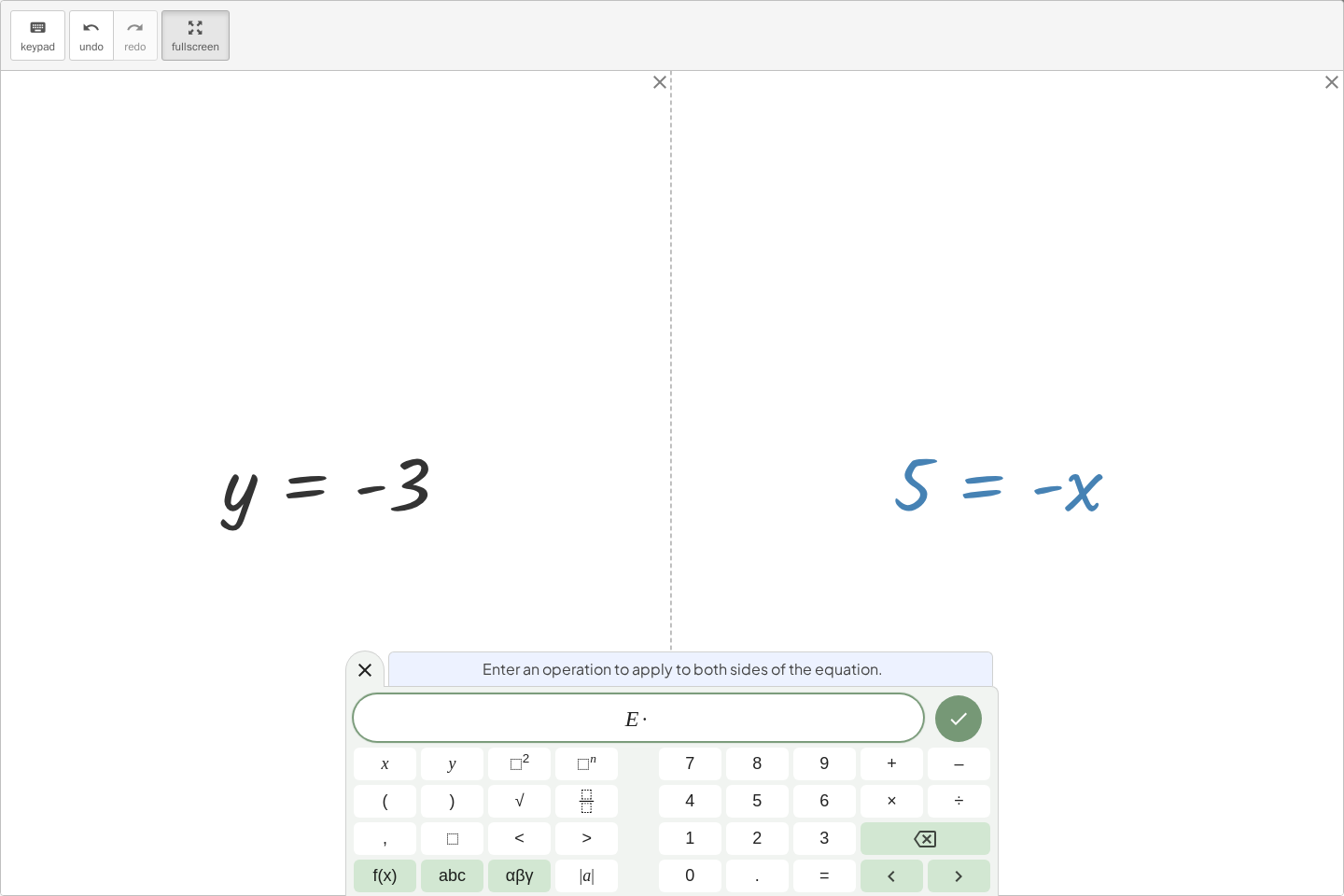 click on "–" at bounding box center (959, 763) 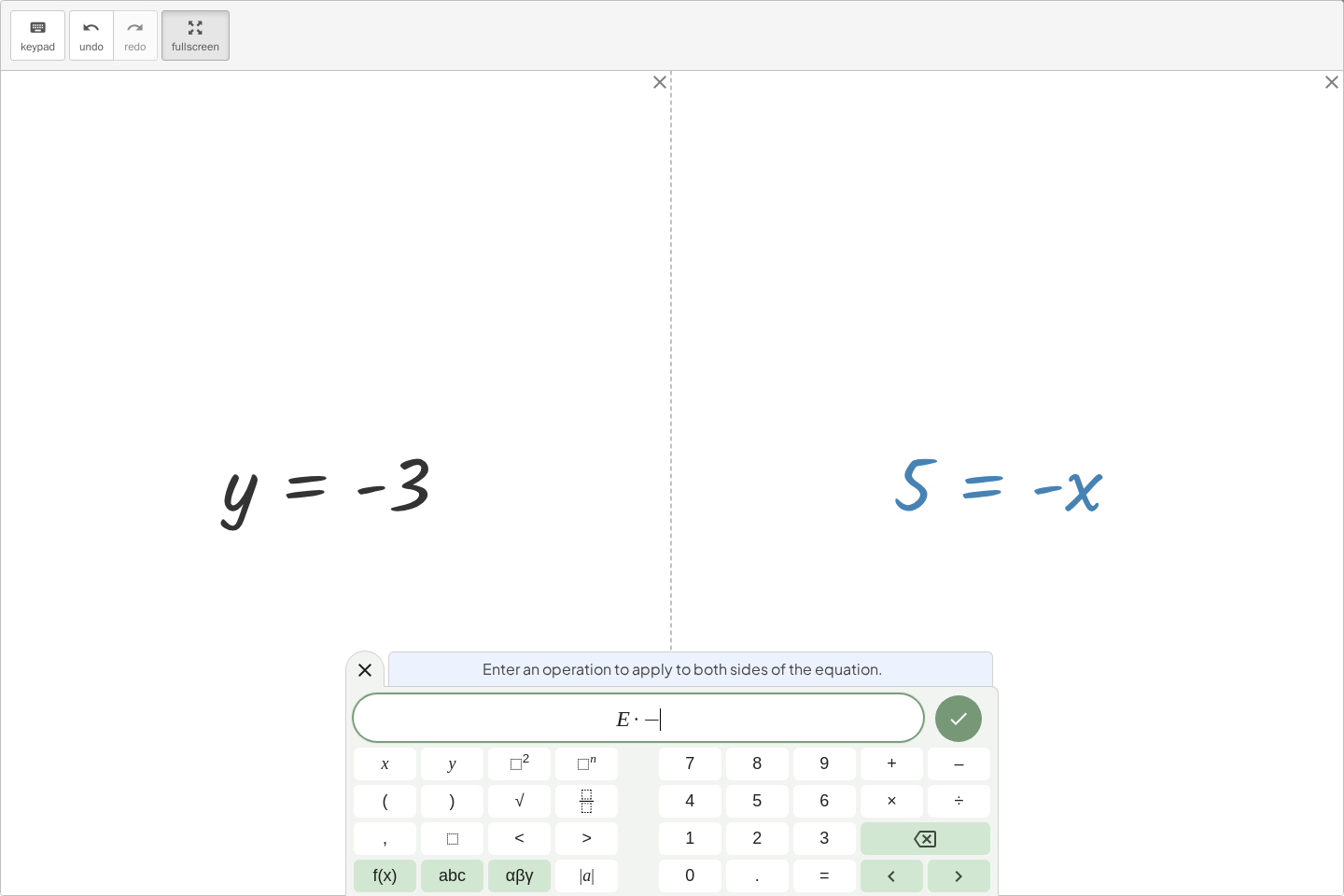 click on "1" at bounding box center [690, 838] 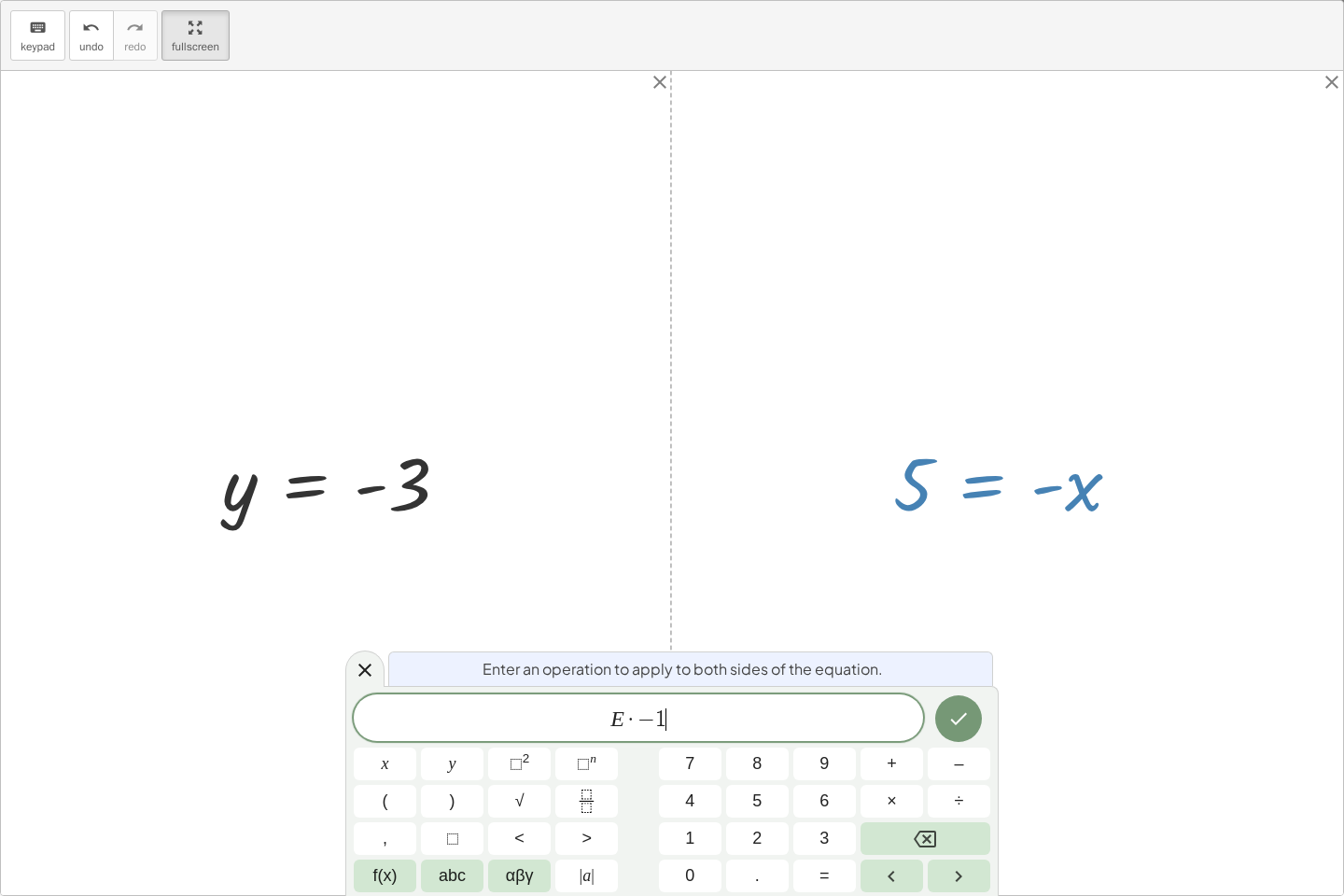 click at bounding box center (959, 719) 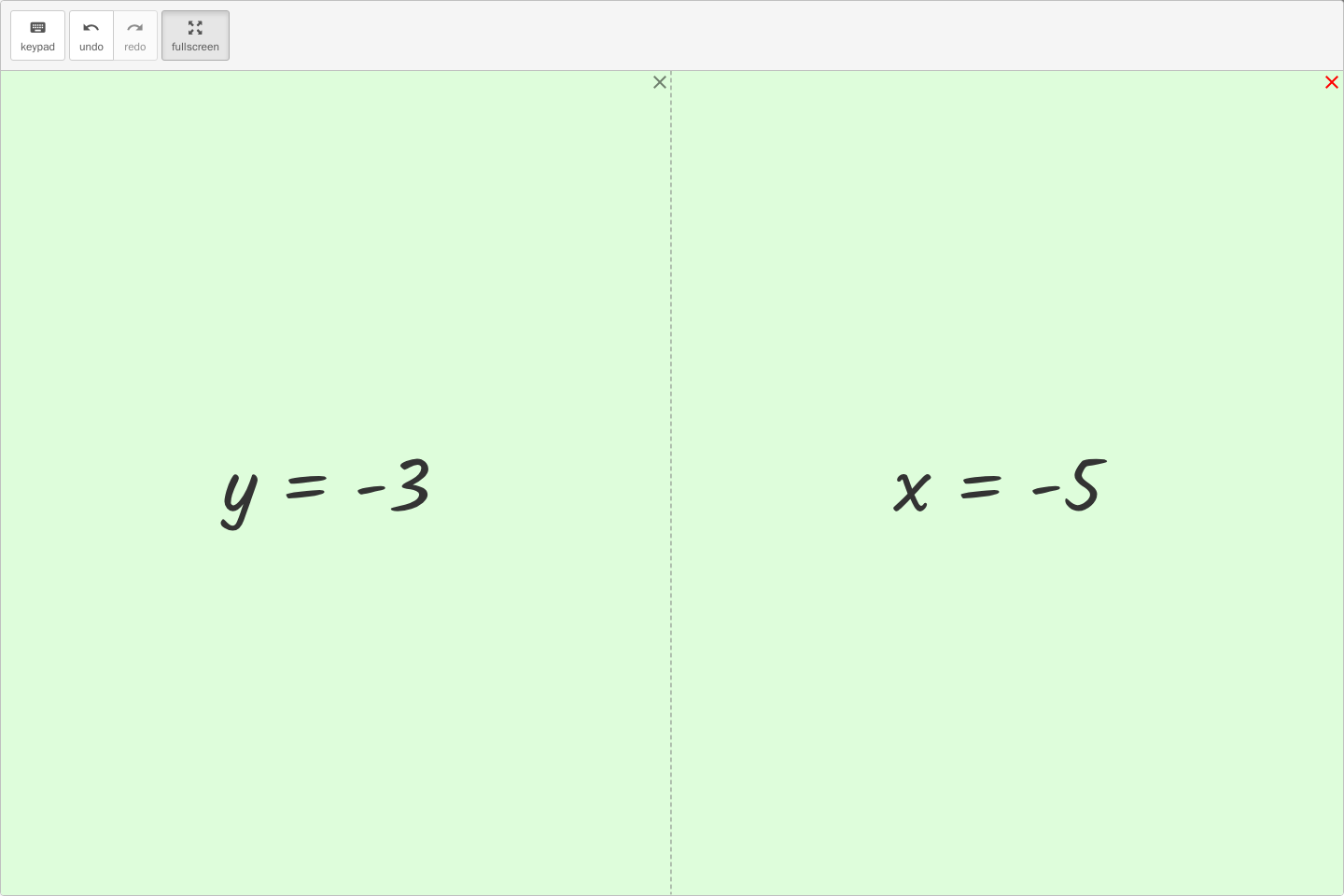 click on "close" at bounding box center [1332, 82] 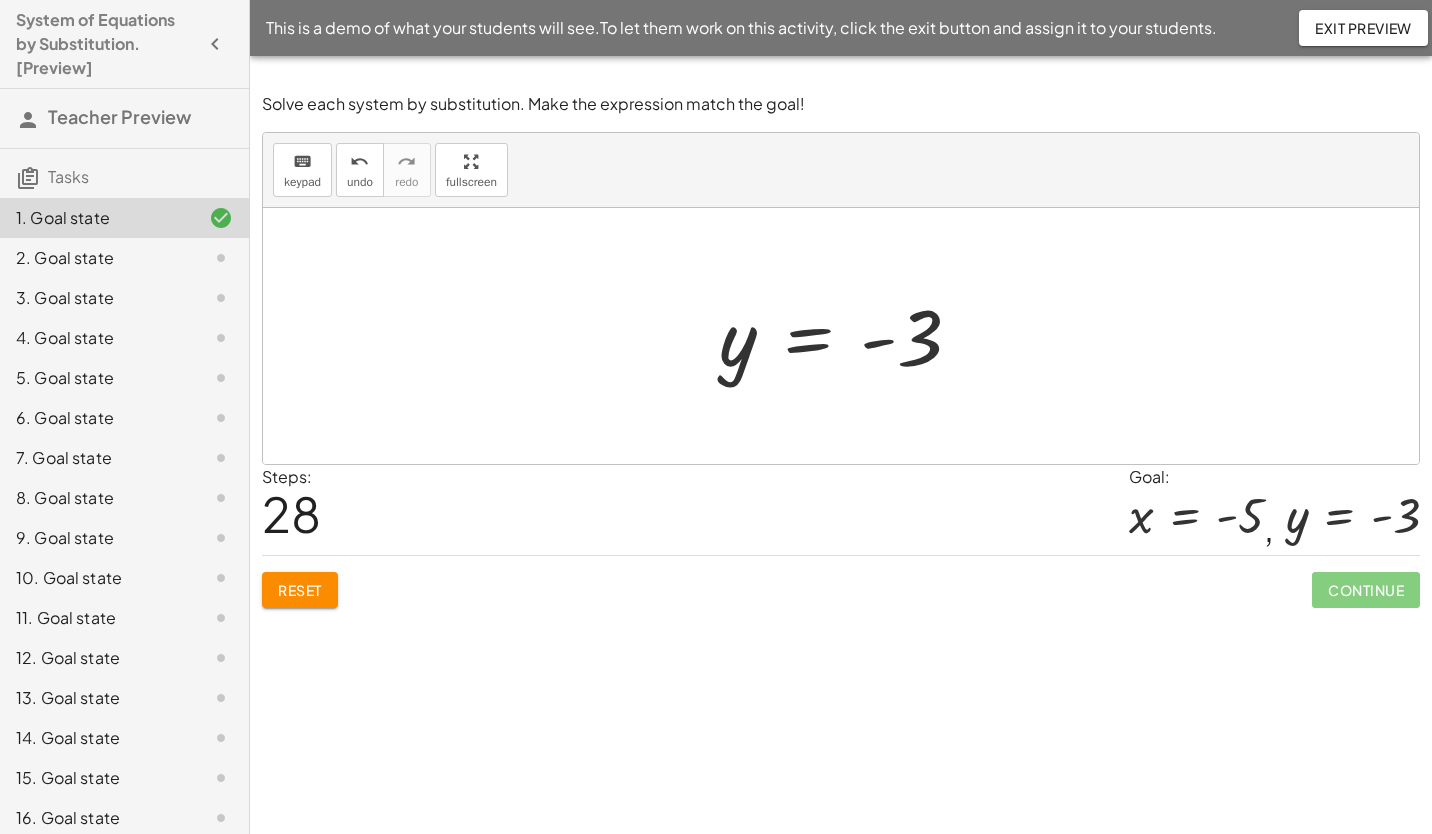 click on "Continue" 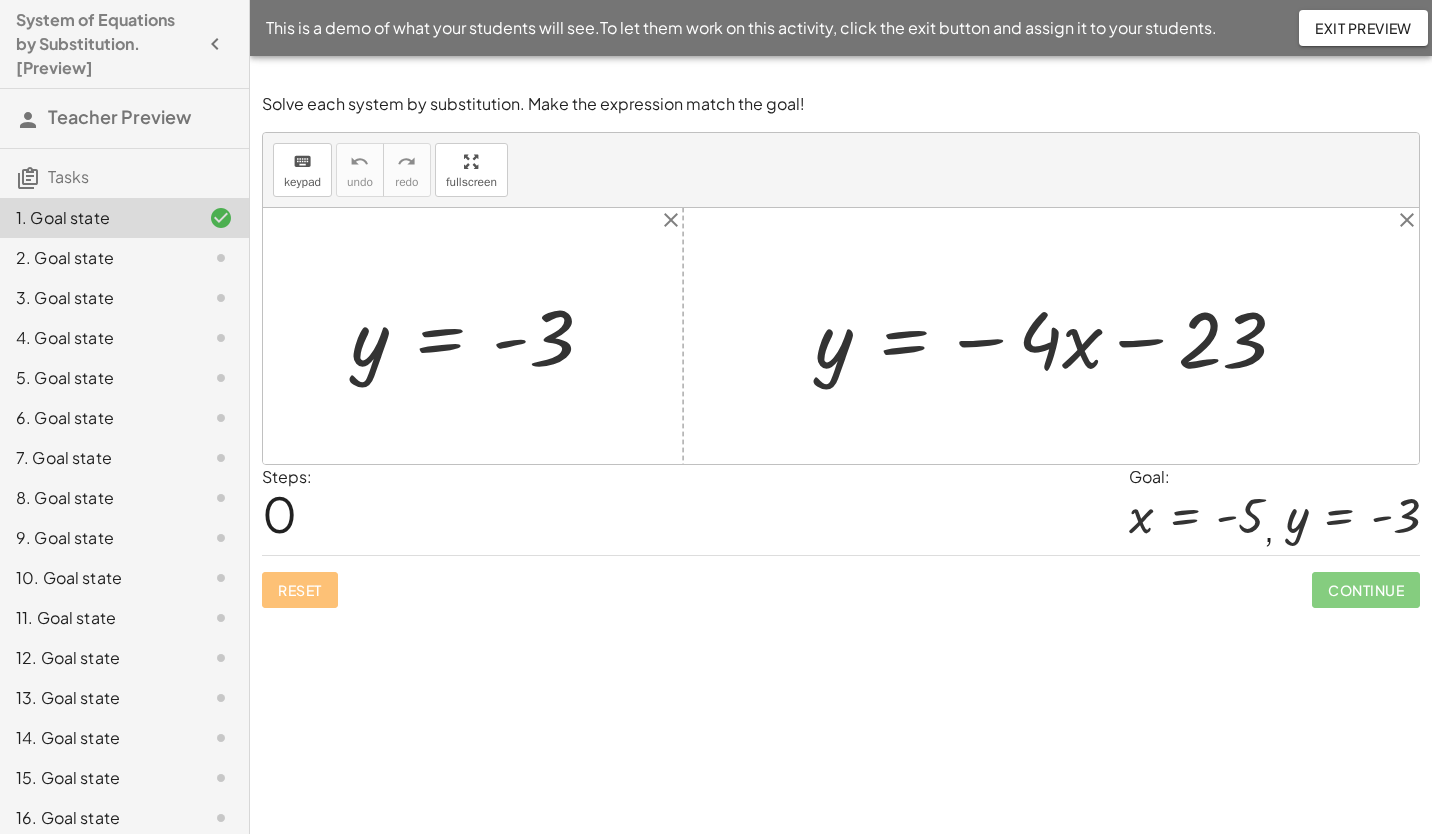 click on "2. Goal state" 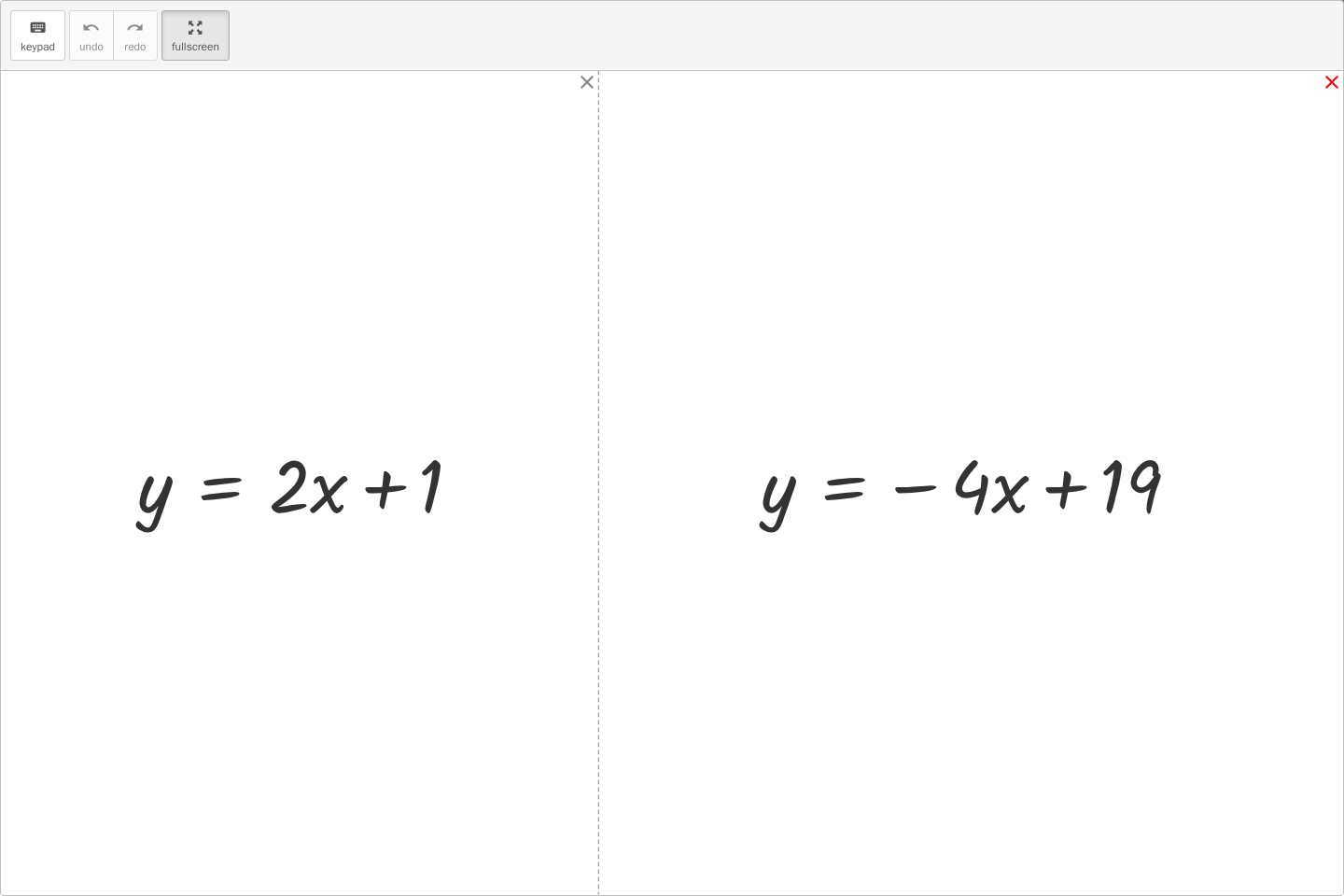 click on "close" at bounding box center (1332, 82) 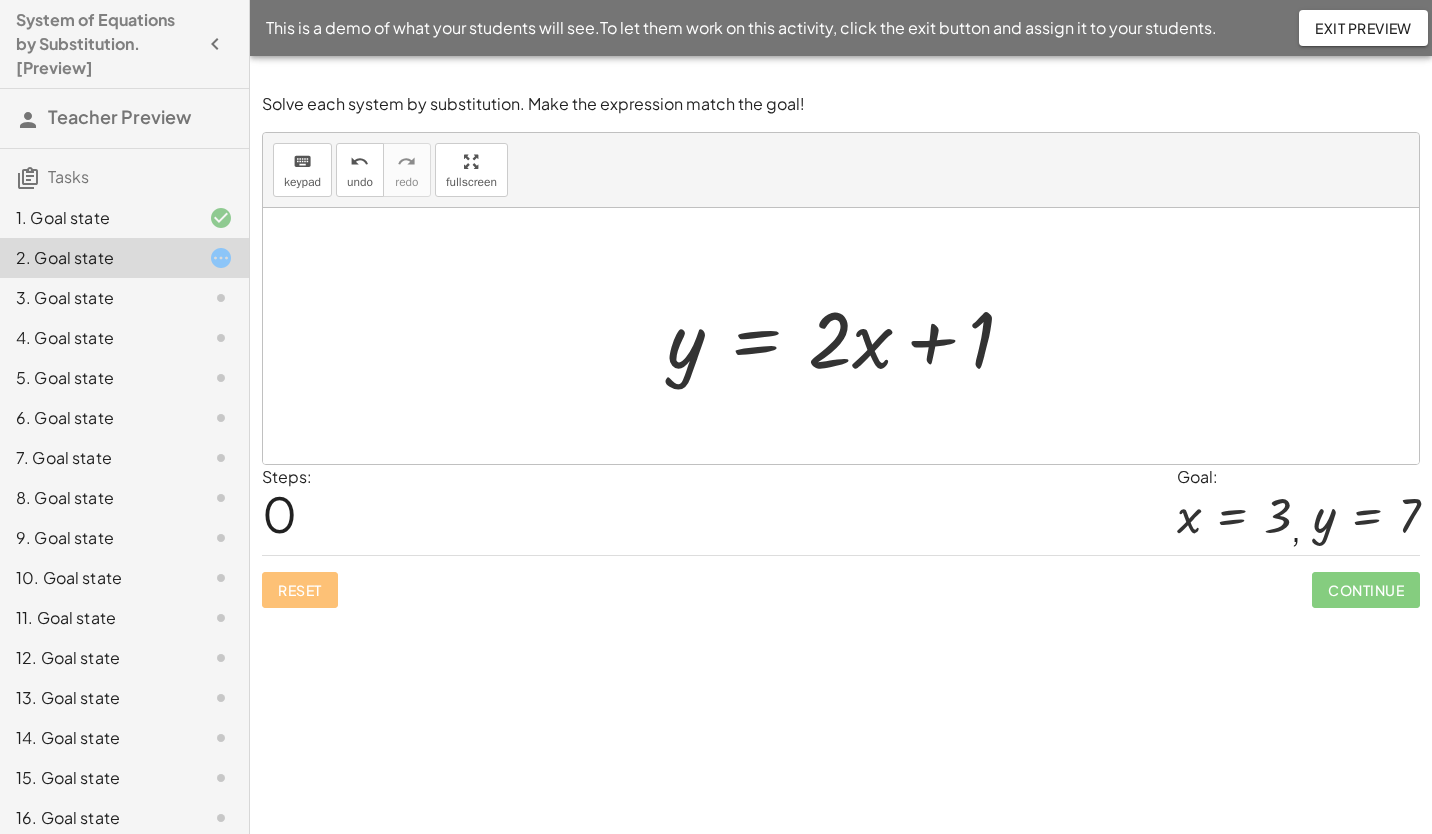 click on "2. Goal state" 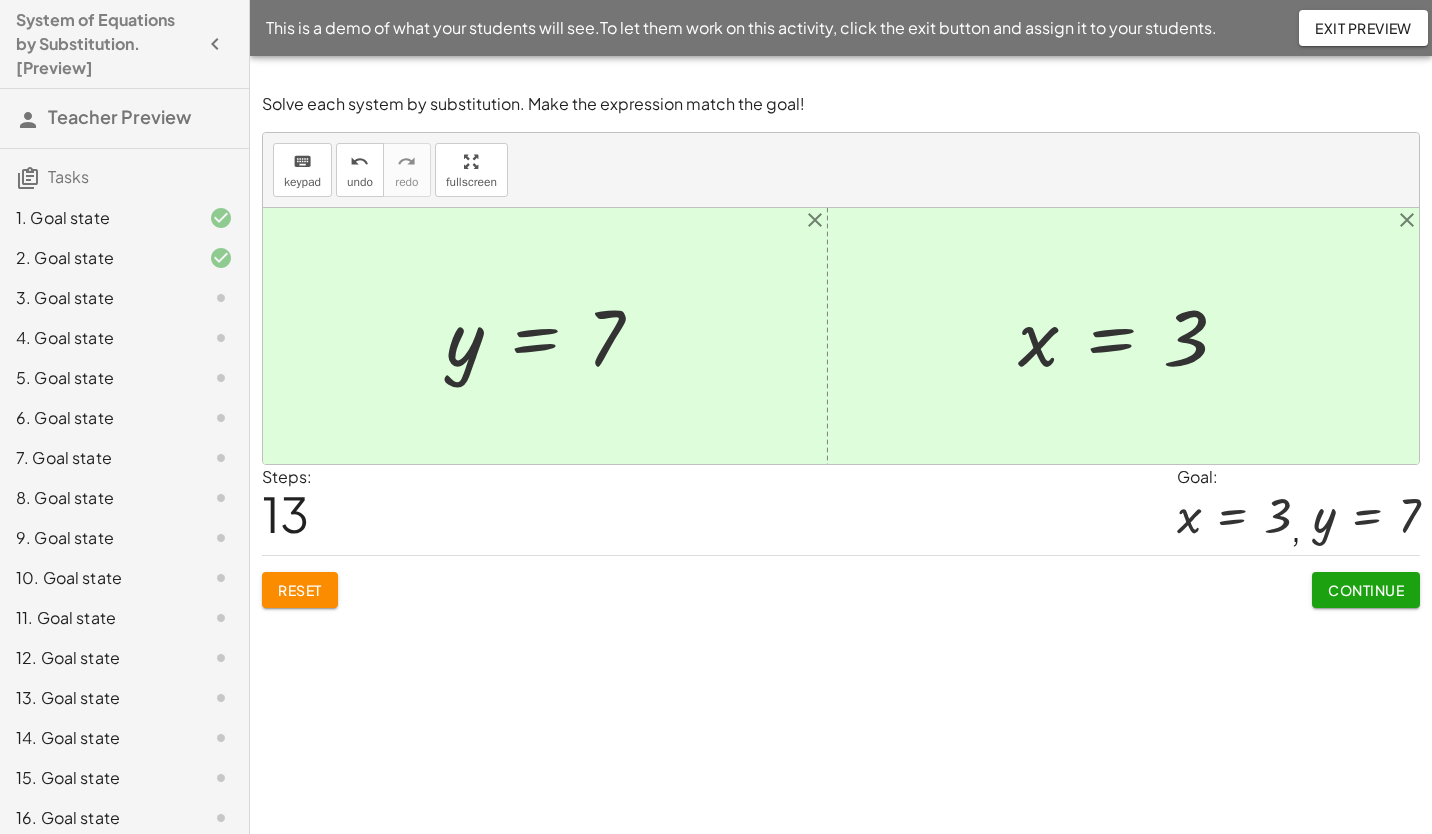 click on "4. Goal state" 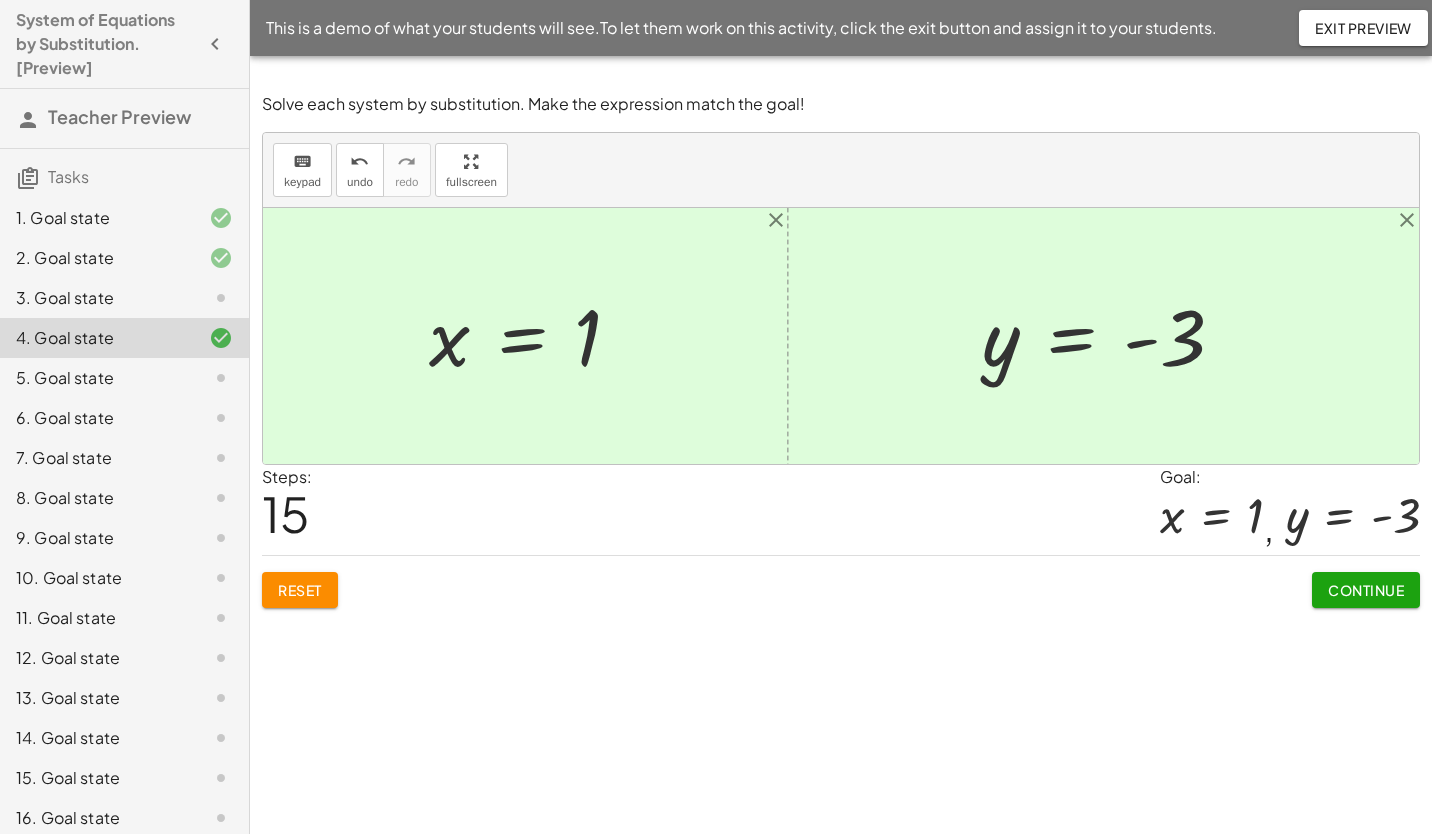 click on "5. Goal state" 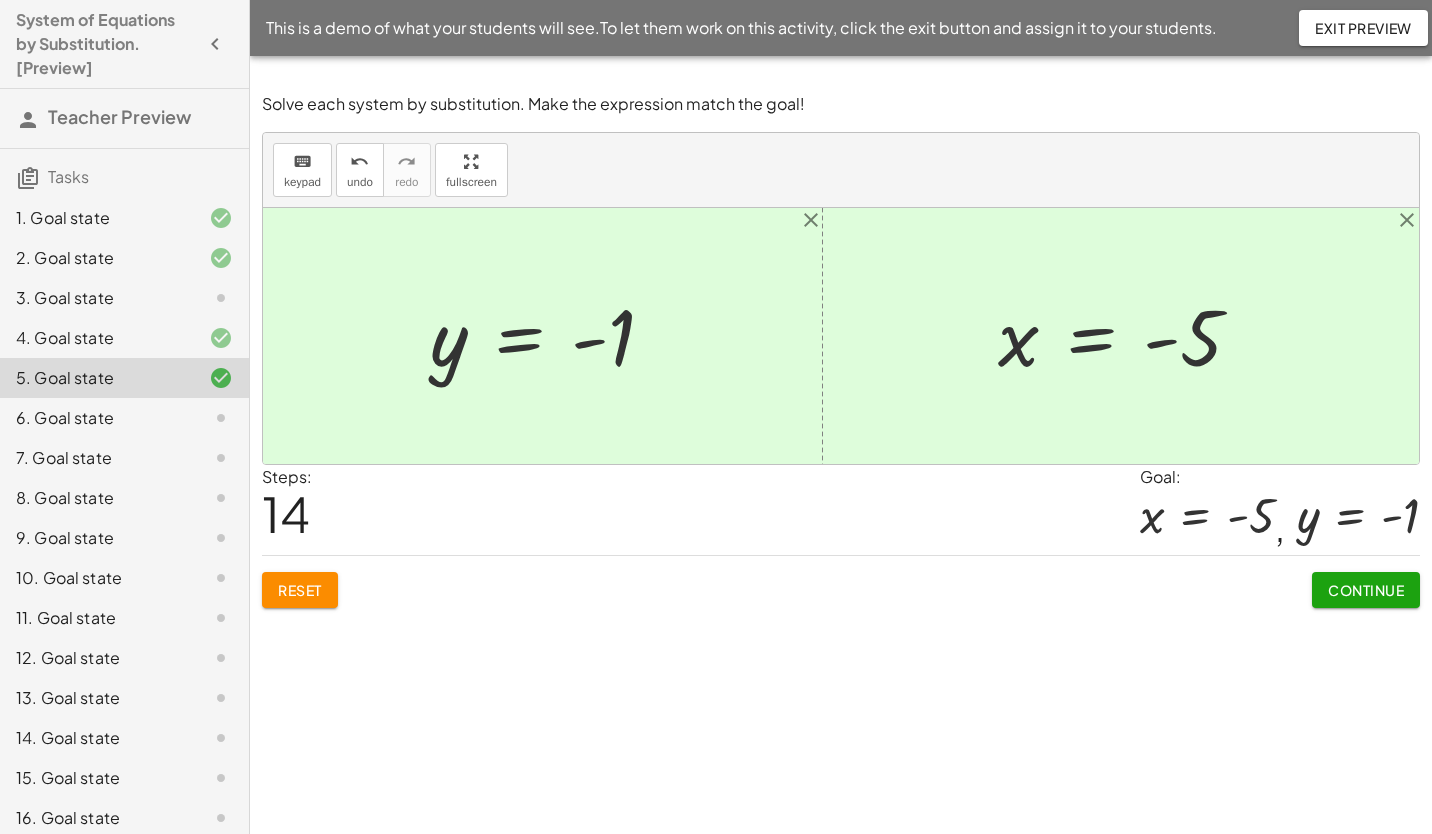 click on "6. Goal state" 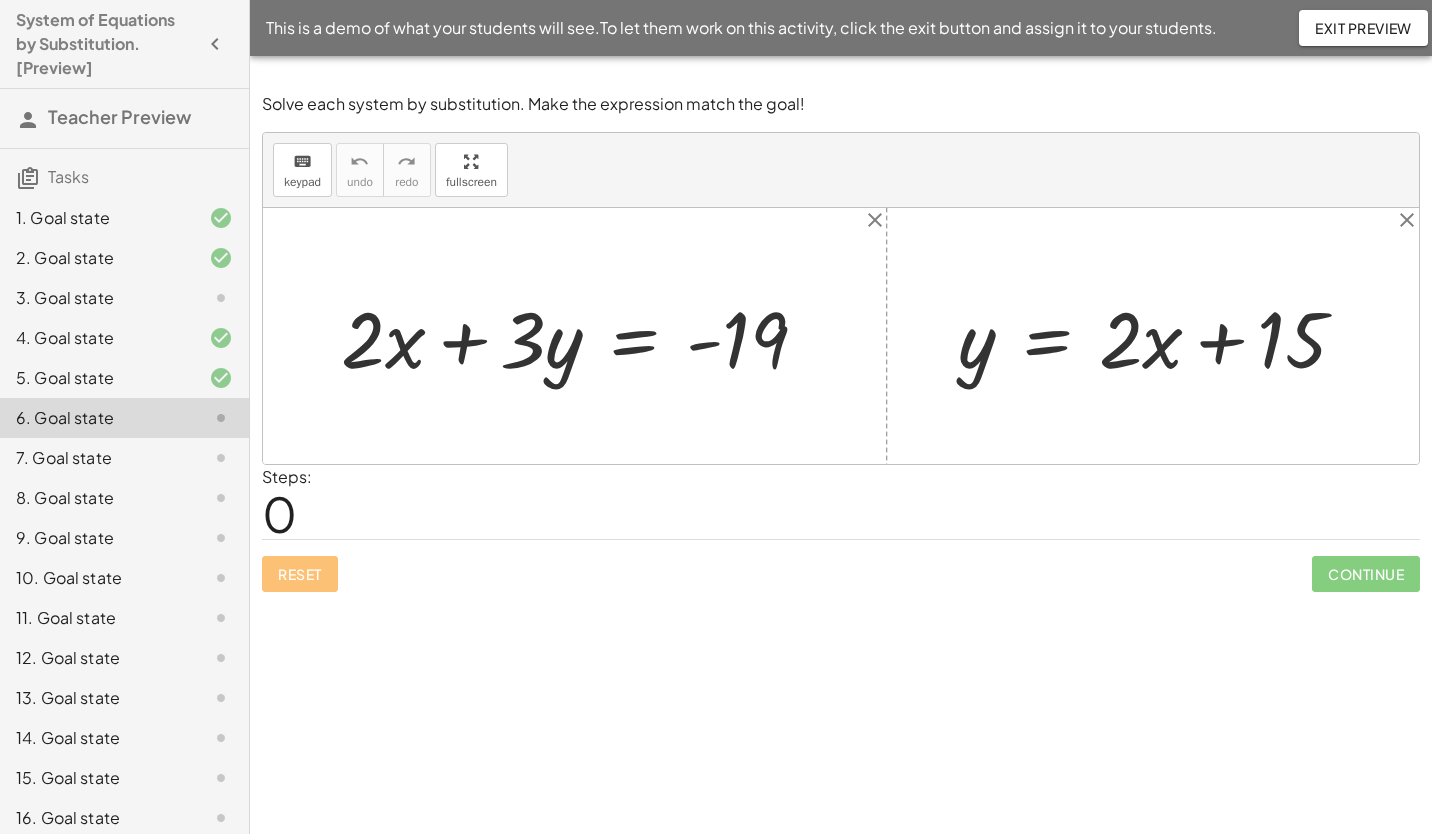 click on "12. Goal state" 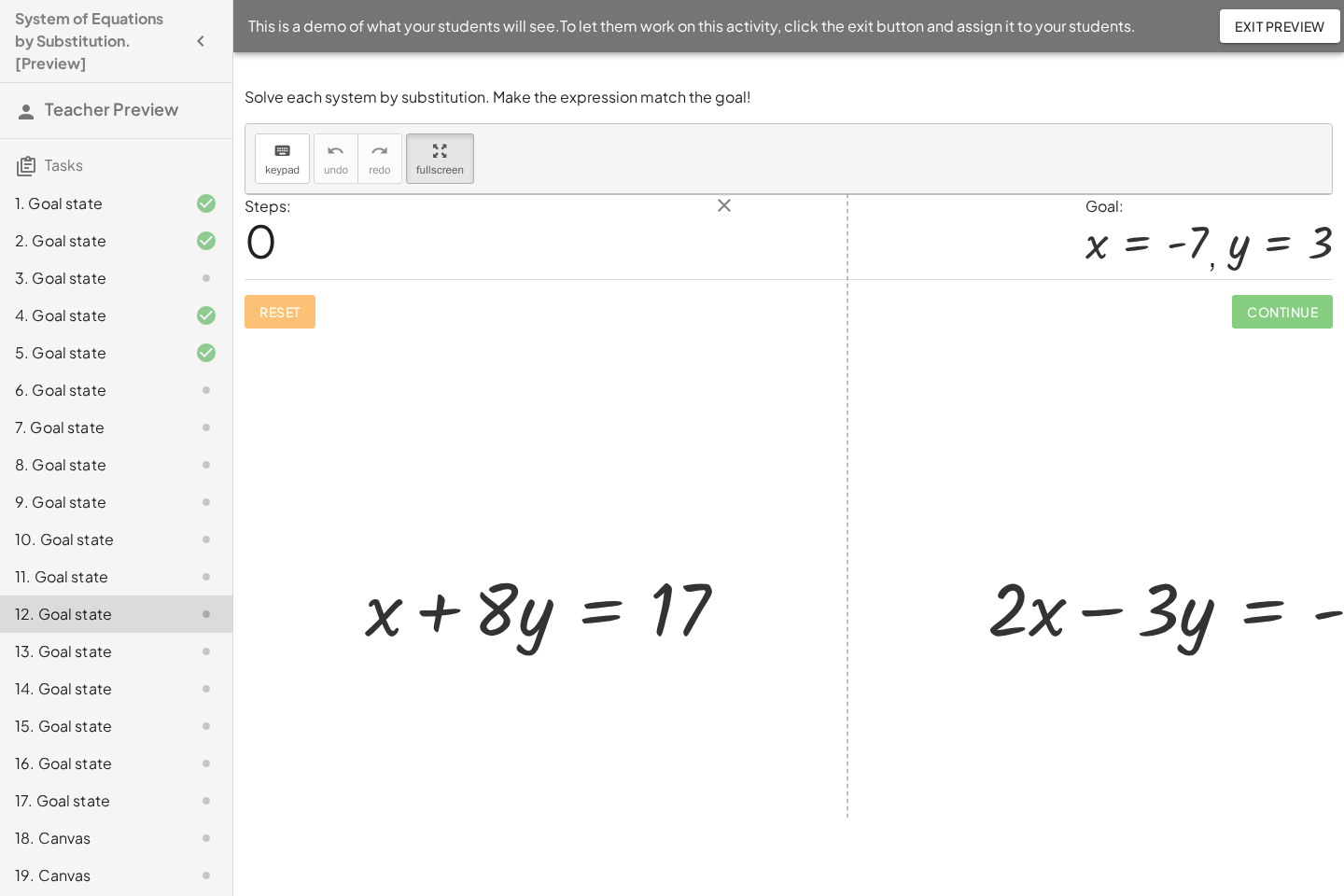 drag, startPoint x: 449, startPoint y: 169, endPoint x: 453, endPoint y: 238, distance: 69.11584 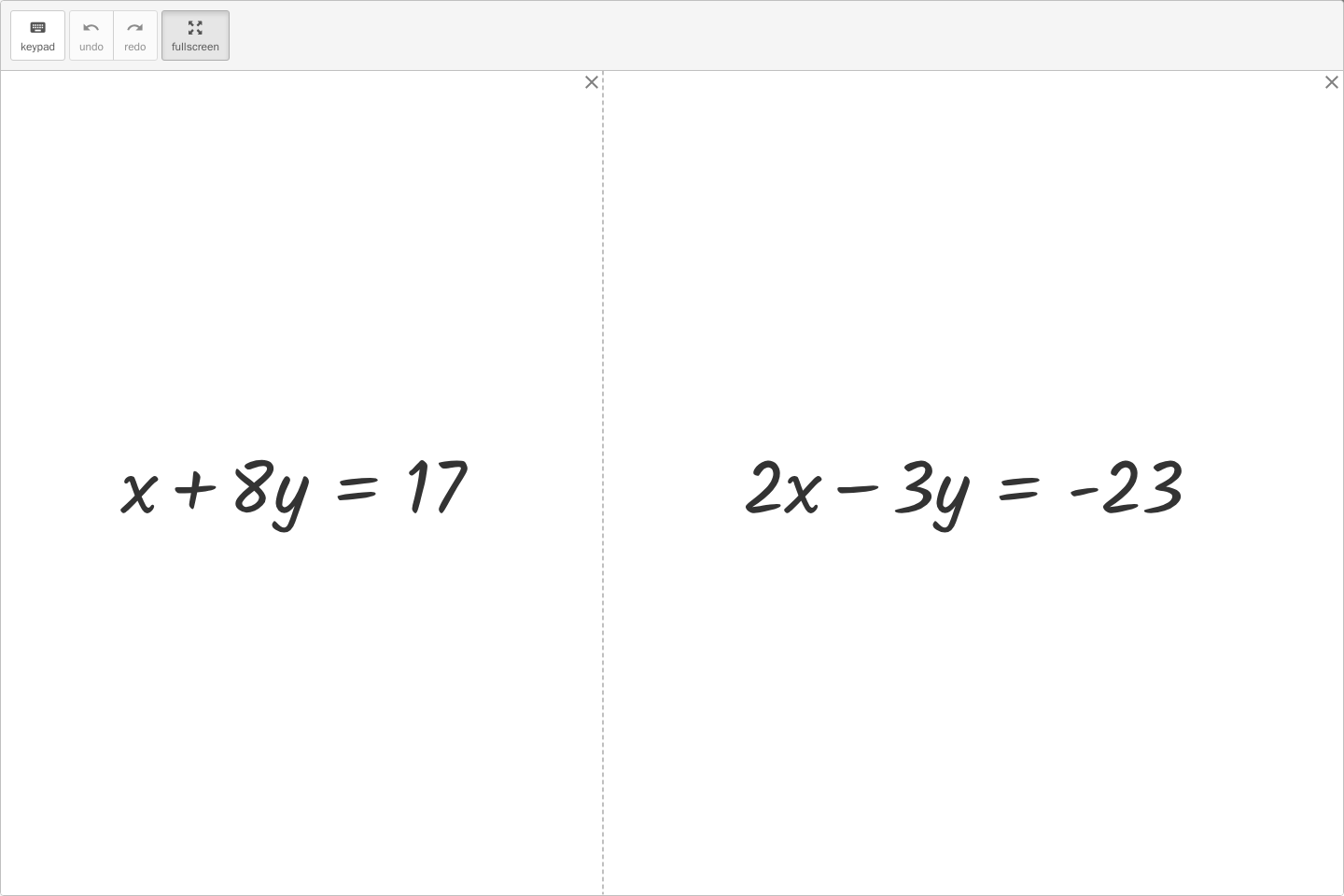 click on "keyboard keypad undo undo redo redo fullscreen + x + · 8 · y = 17 + · 2 · x − · 3 · y = - 23 × close close" at bounding box center [672, 448] 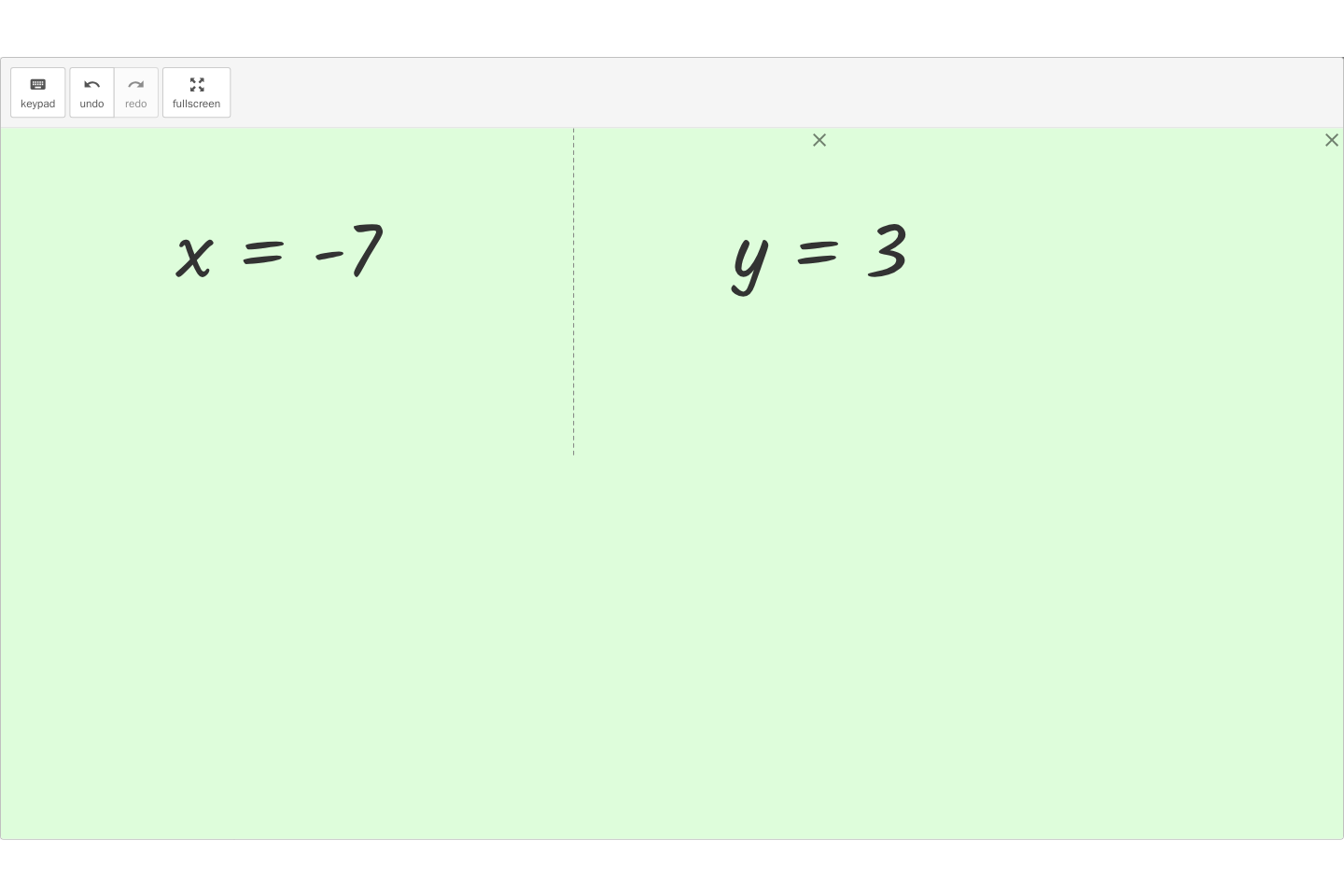 scroll, scrollTop: 157, scrollLeft: 0, axis: vertical 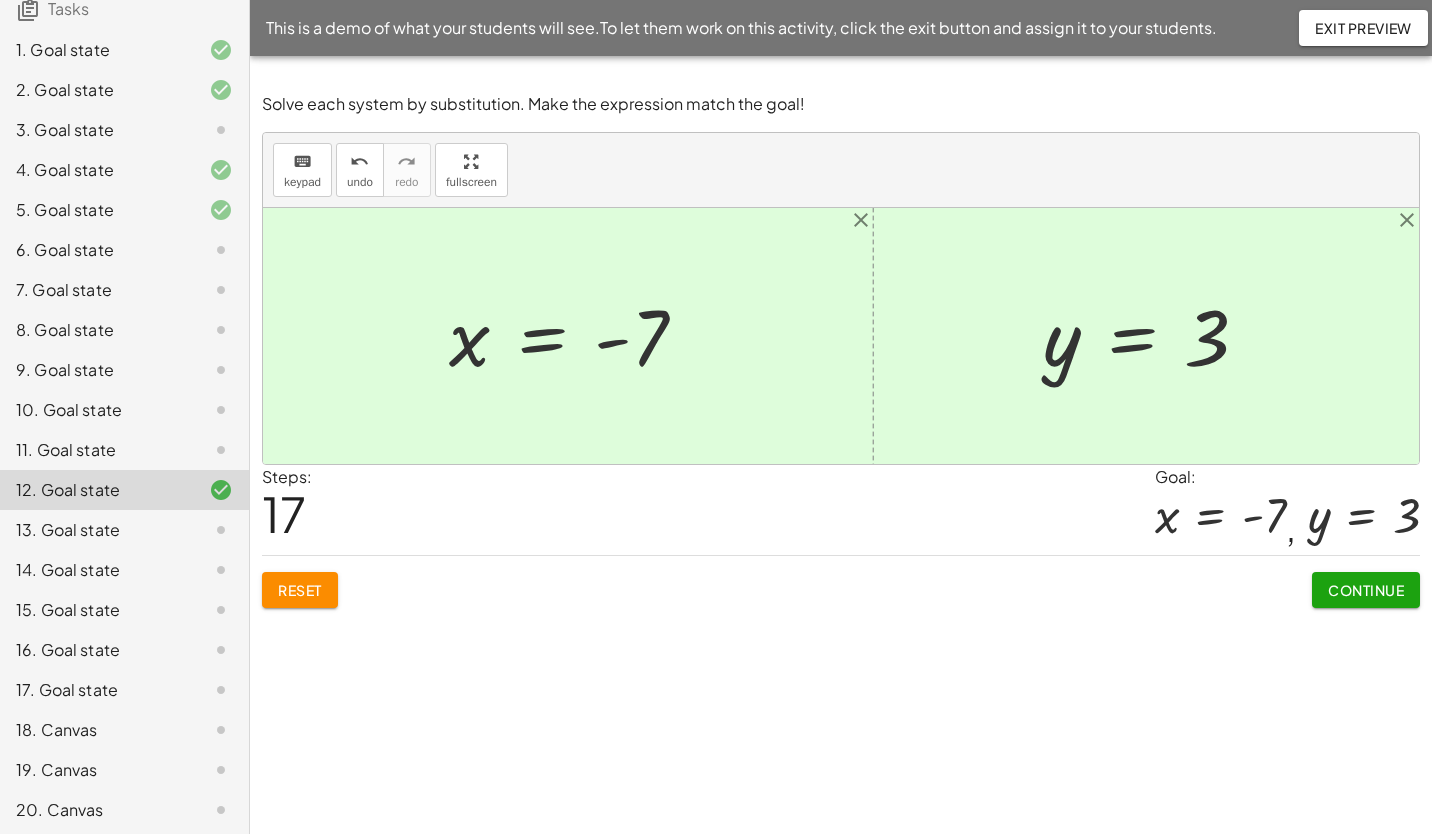 click on "17. Goal state" 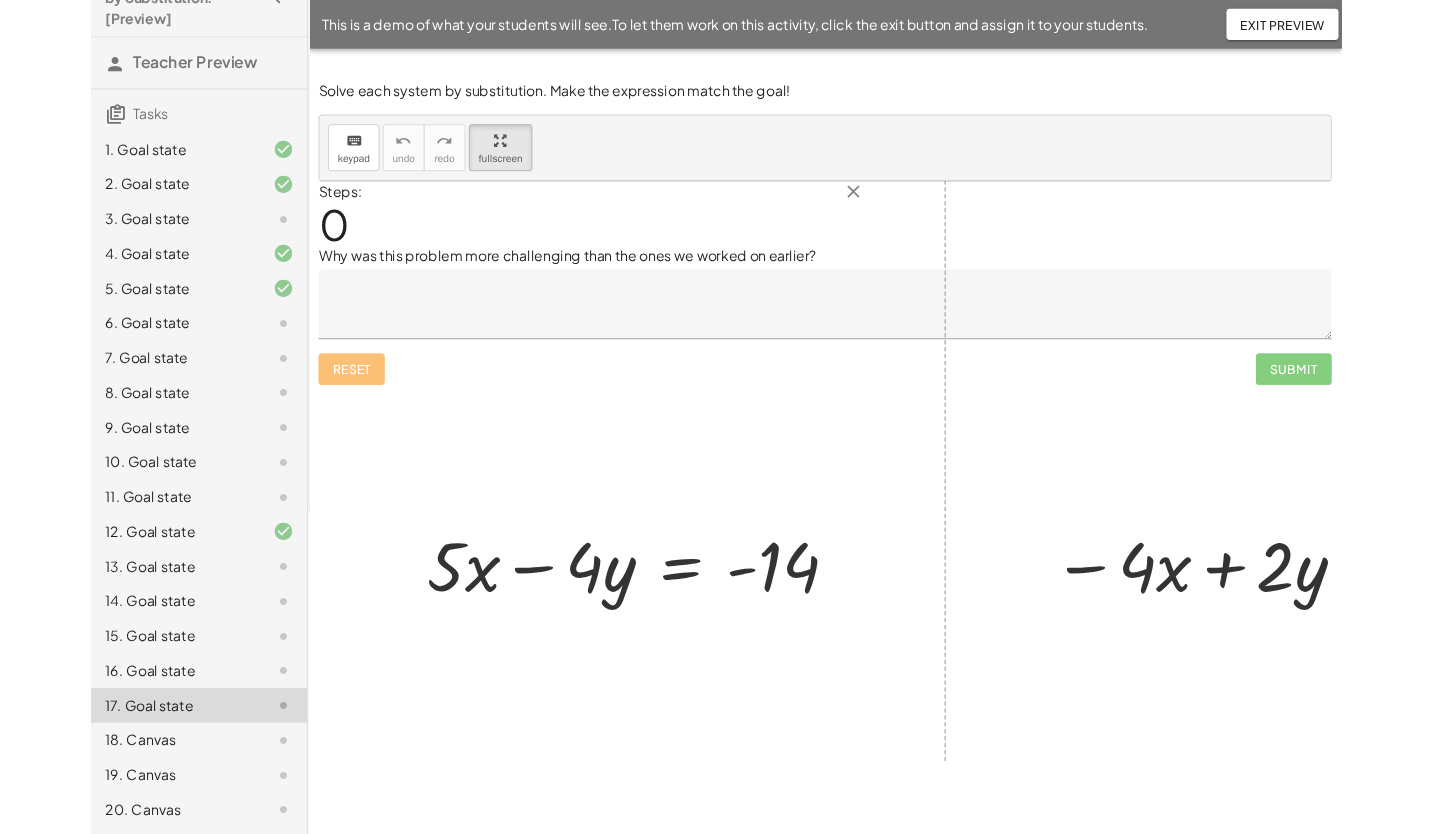 scroll, scrollTop: 46, scrollLeft: 0, axis: vertical 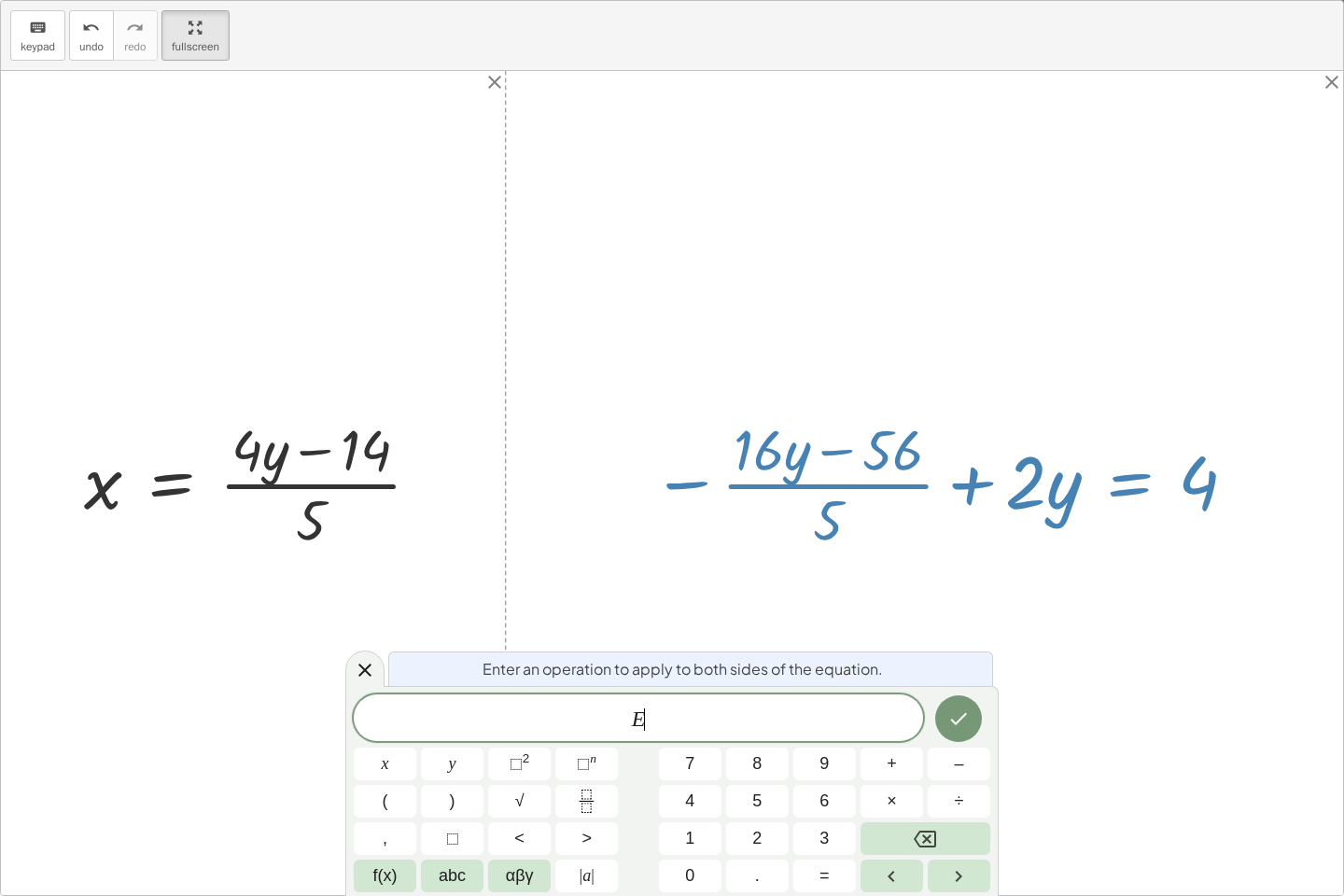 click on "×" at bounding box center (891, 801) 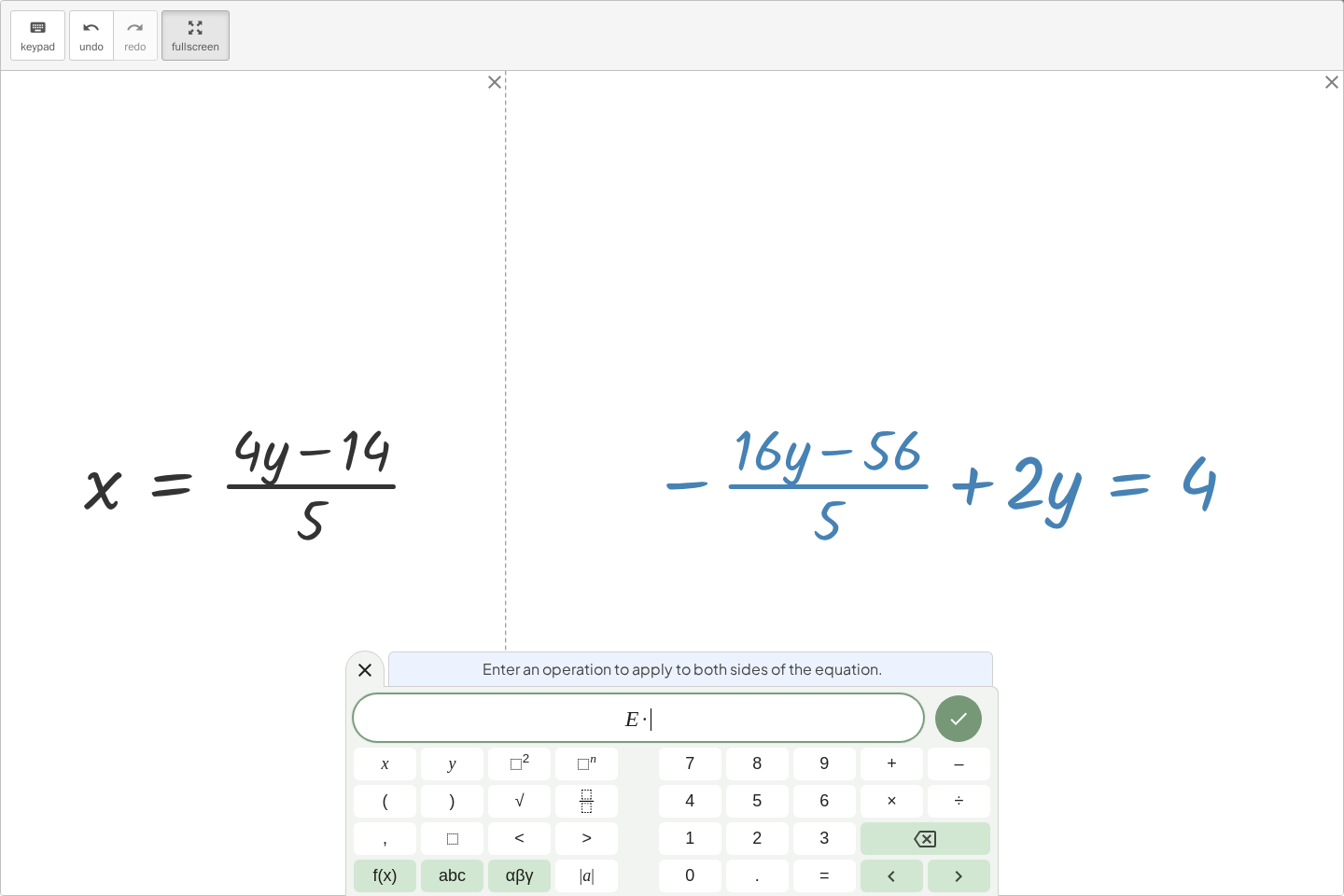 click on "5" at bounding box center (757, 801) 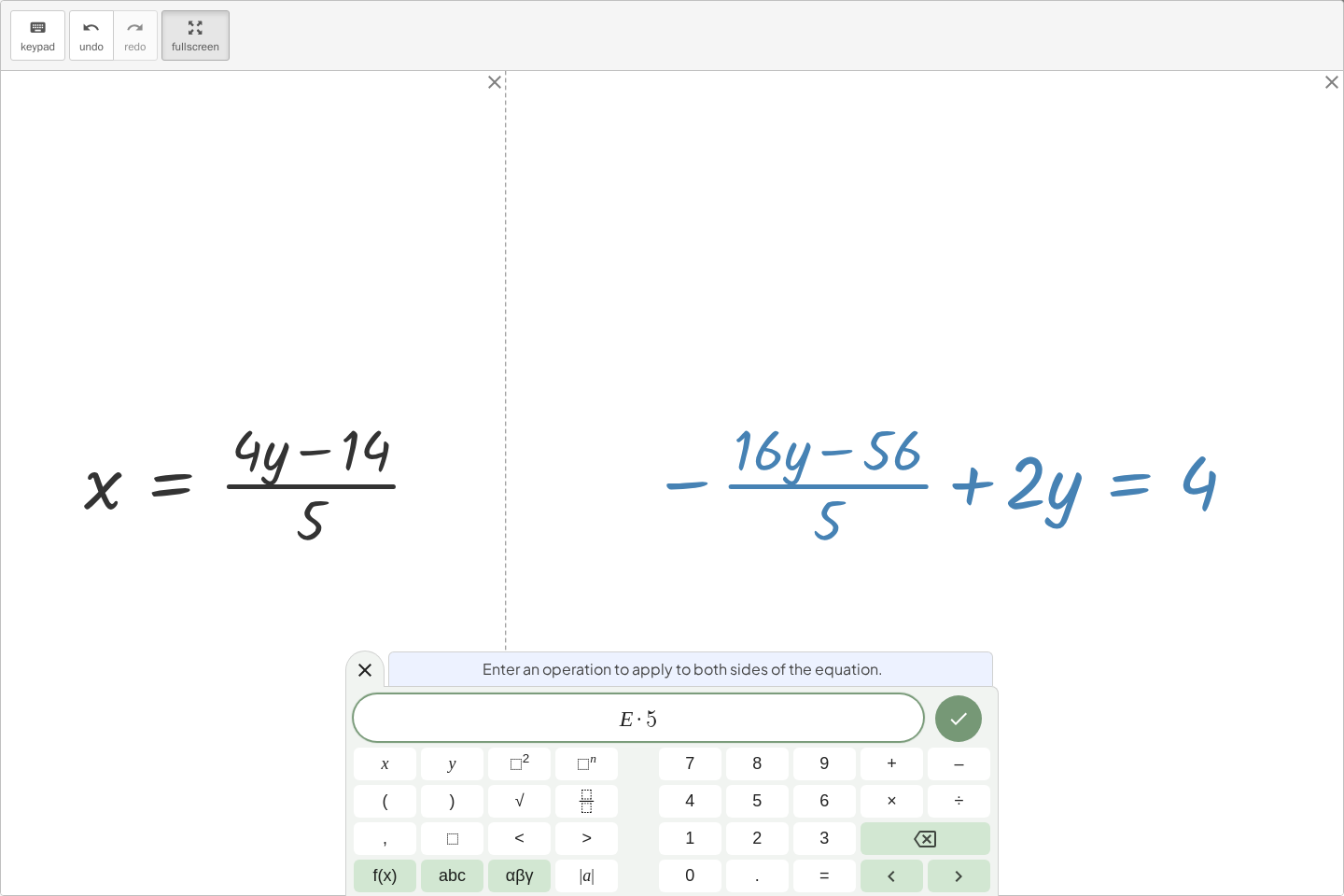 click 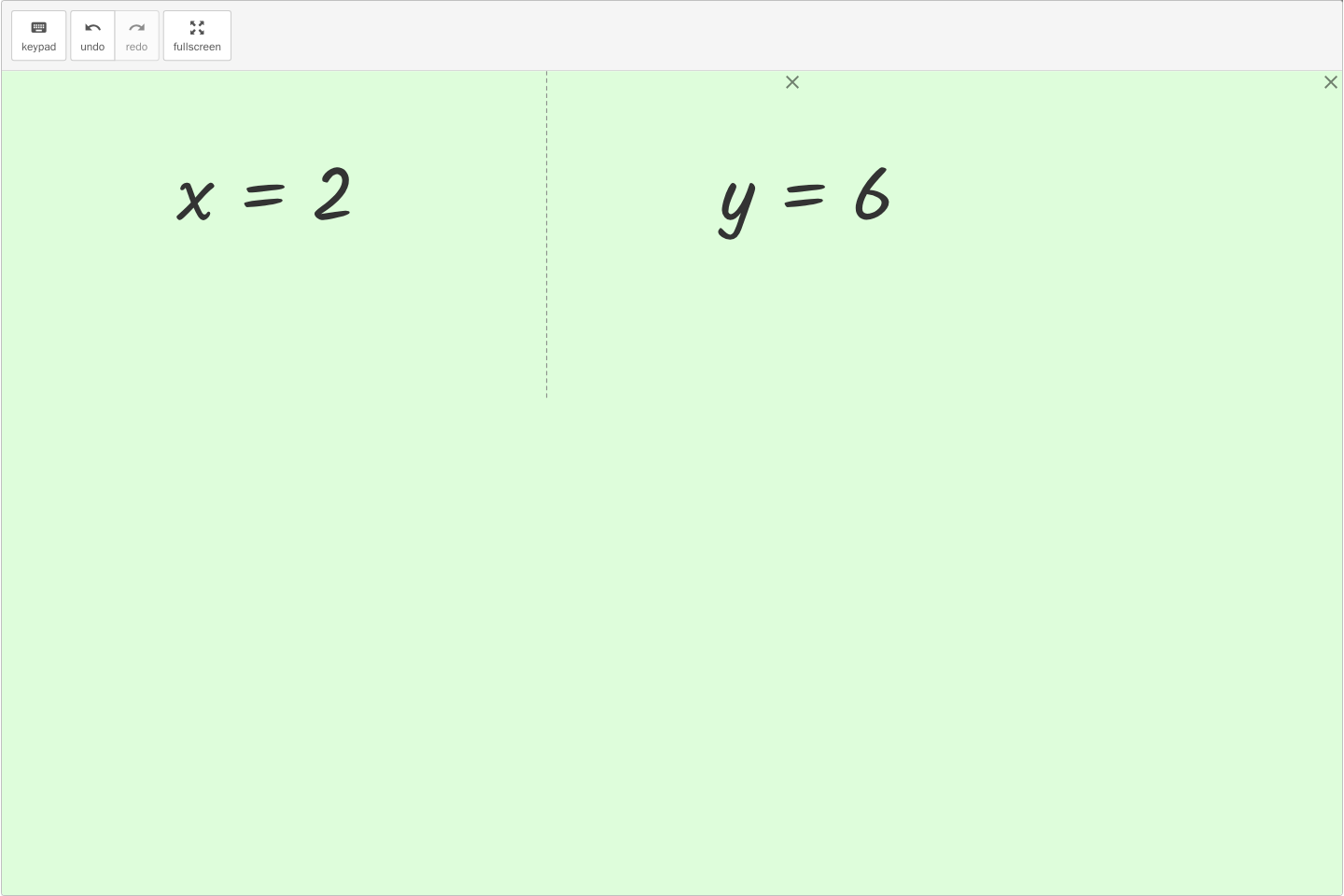 scroll, scrollTop: 157, scrollLeft: 0, axis: vertical 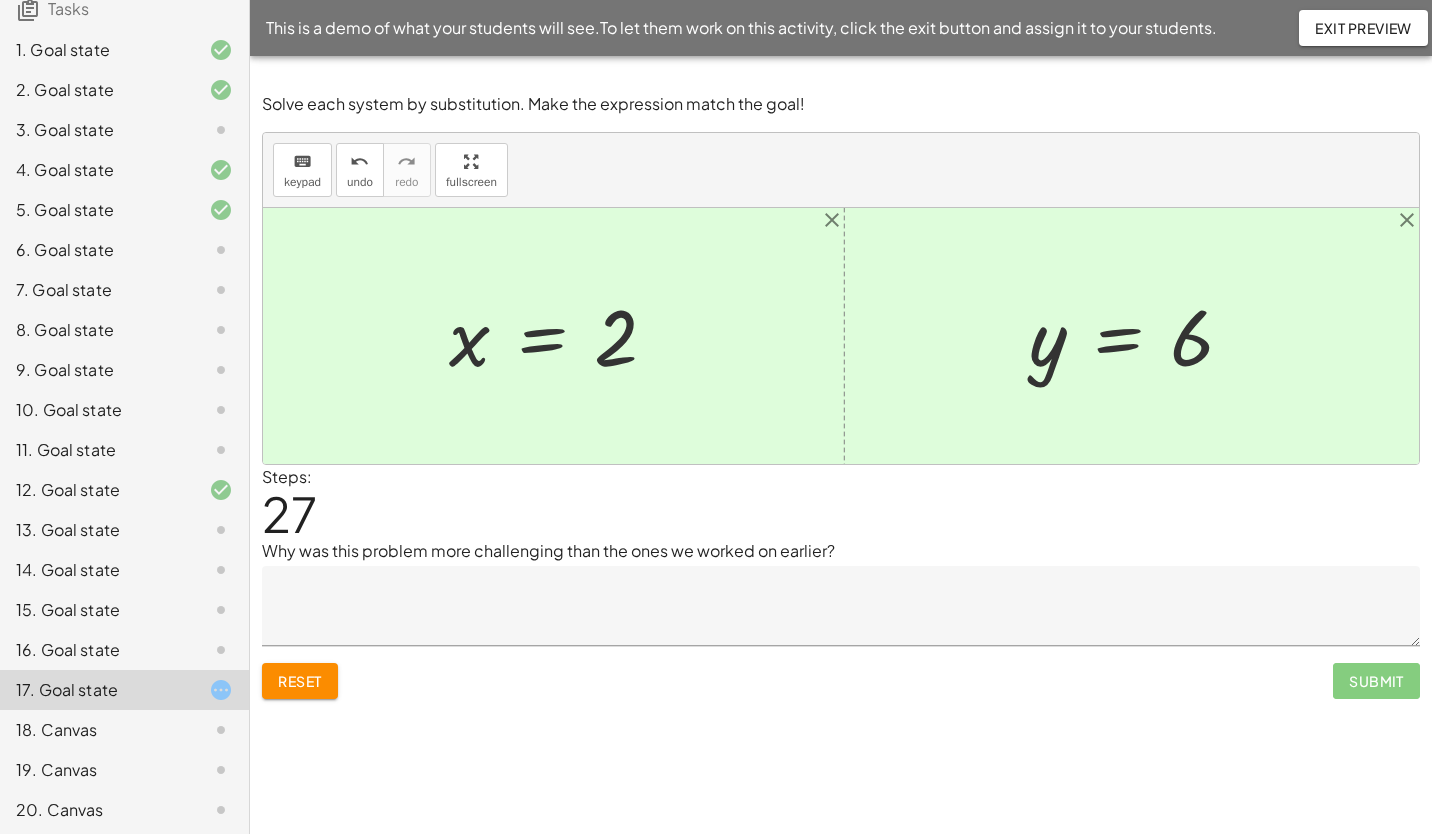 click on "14. Goal state" 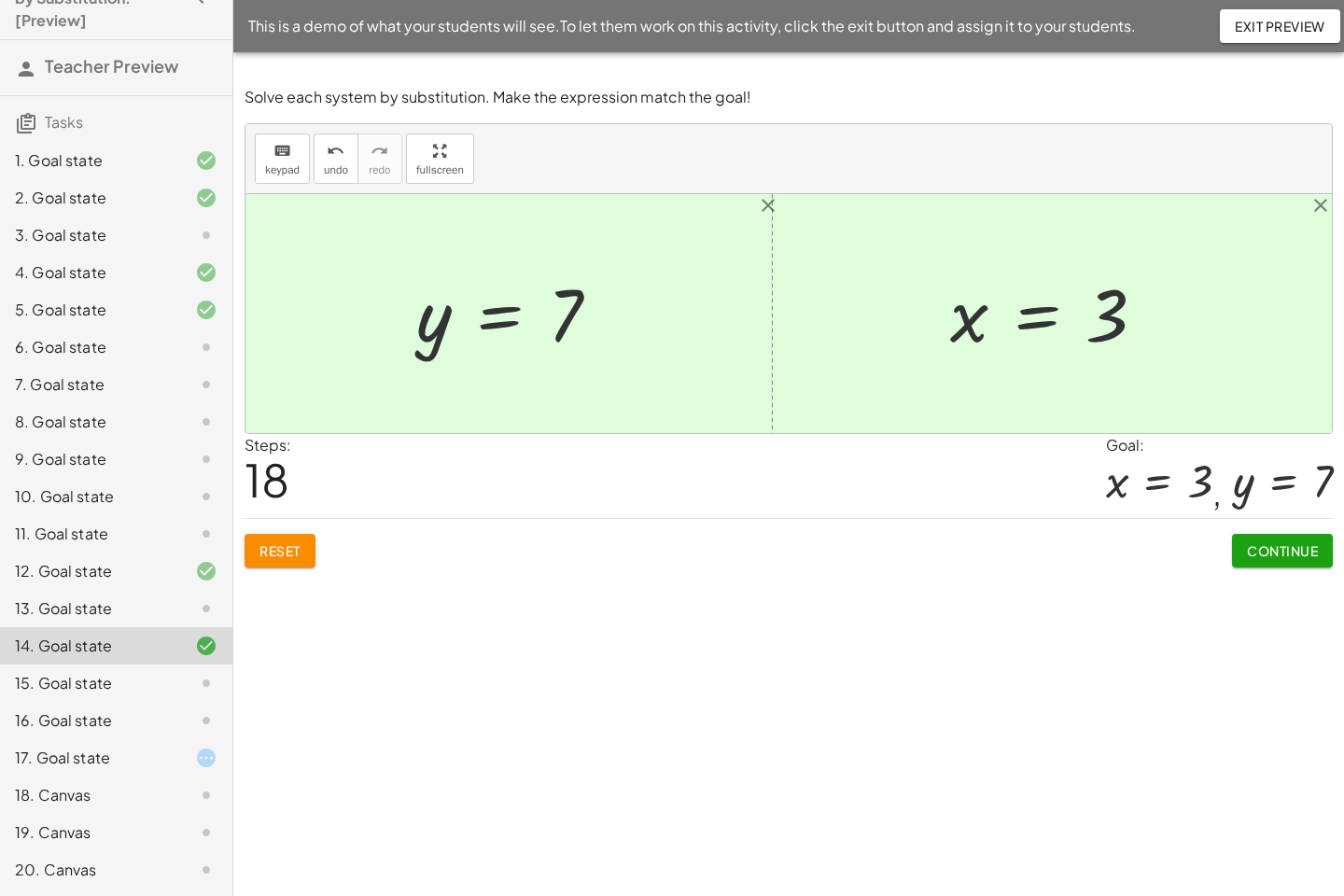 scroll, scrollTop: 157, scrollLeft: 0, axis: vertical 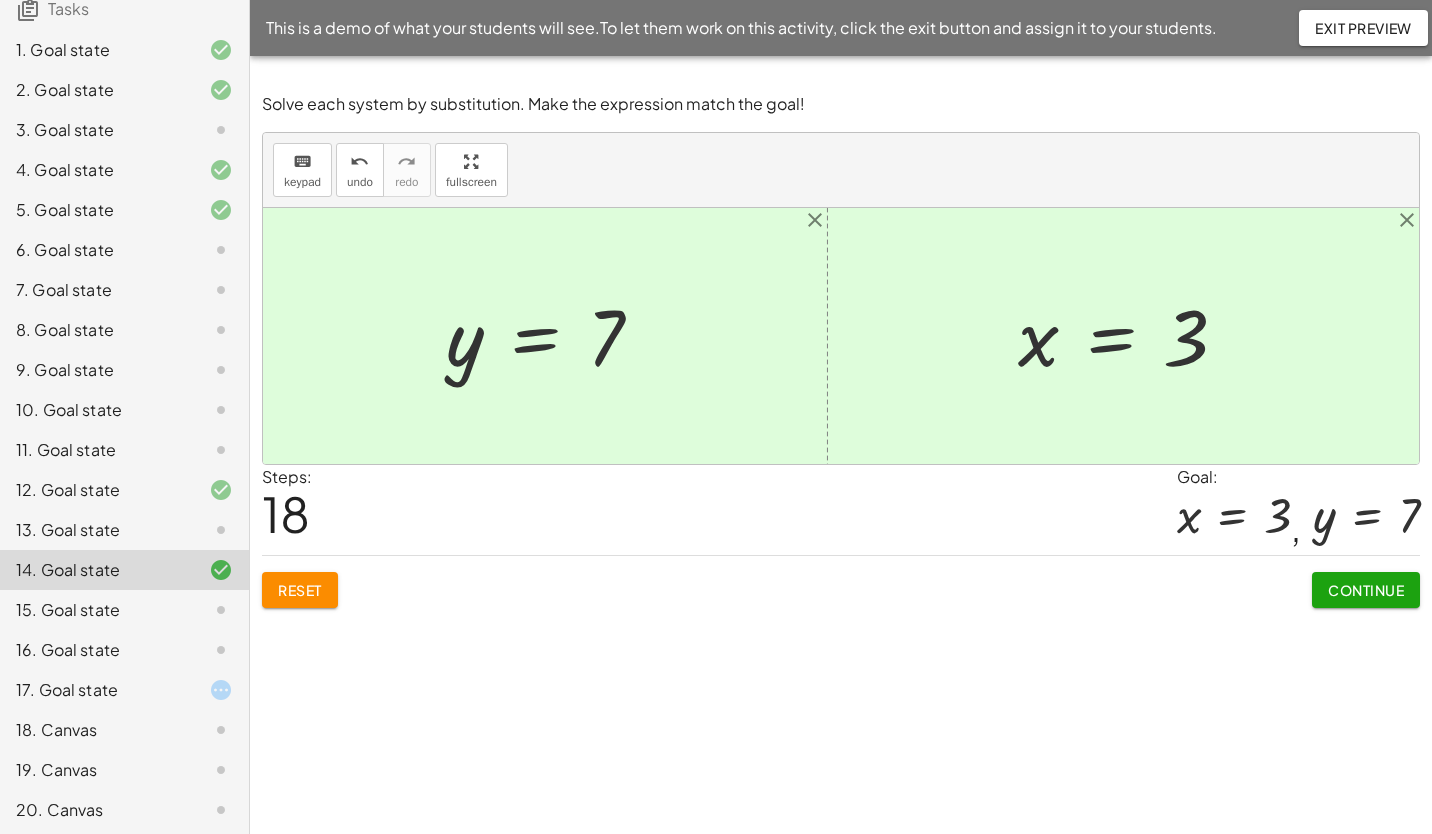 click on "15. Goal state" 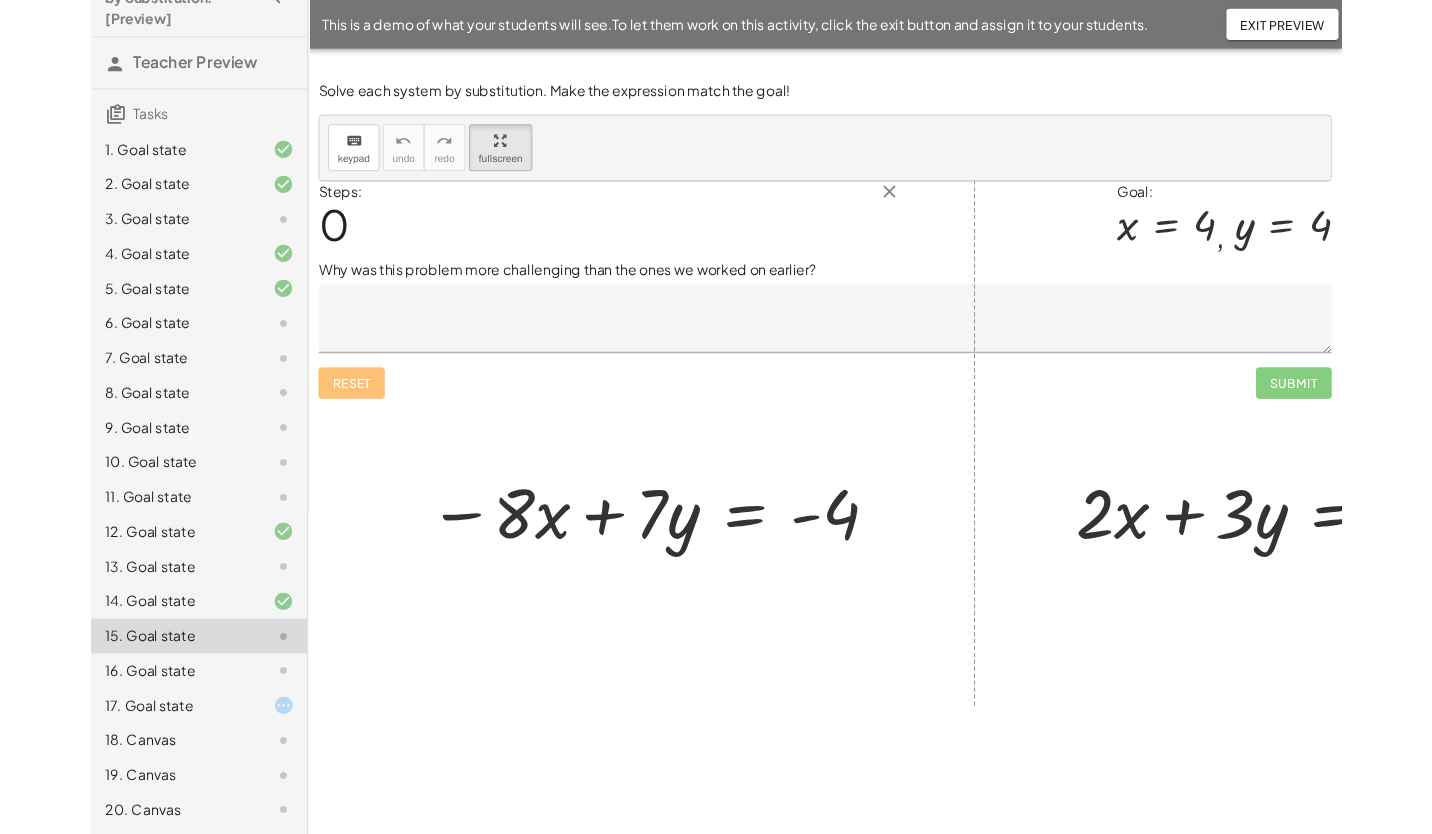 scroll, scrollTop: 46, scrollLeft: 0, axis: vertical 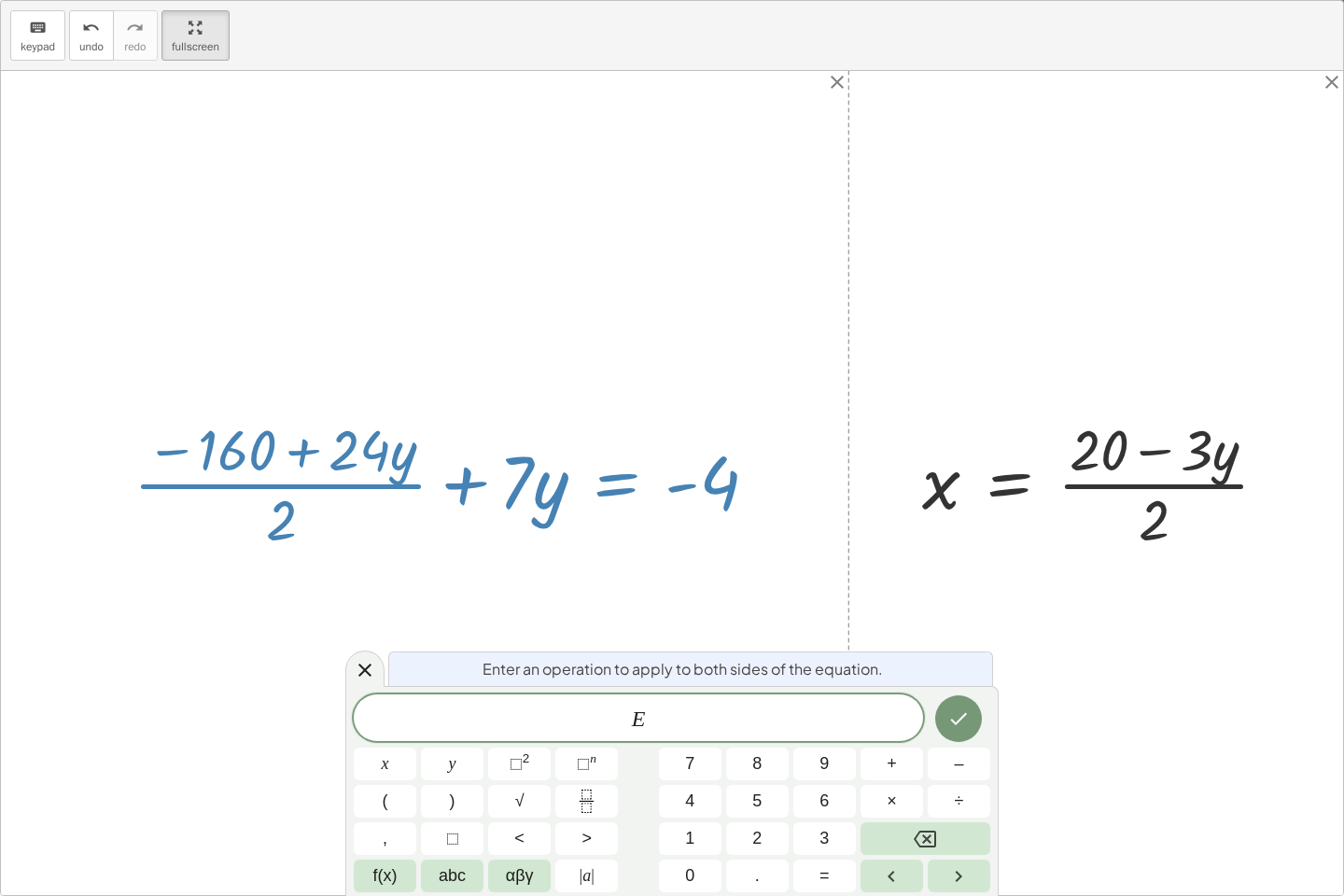 click on "×" at bounding box center (891, 801) 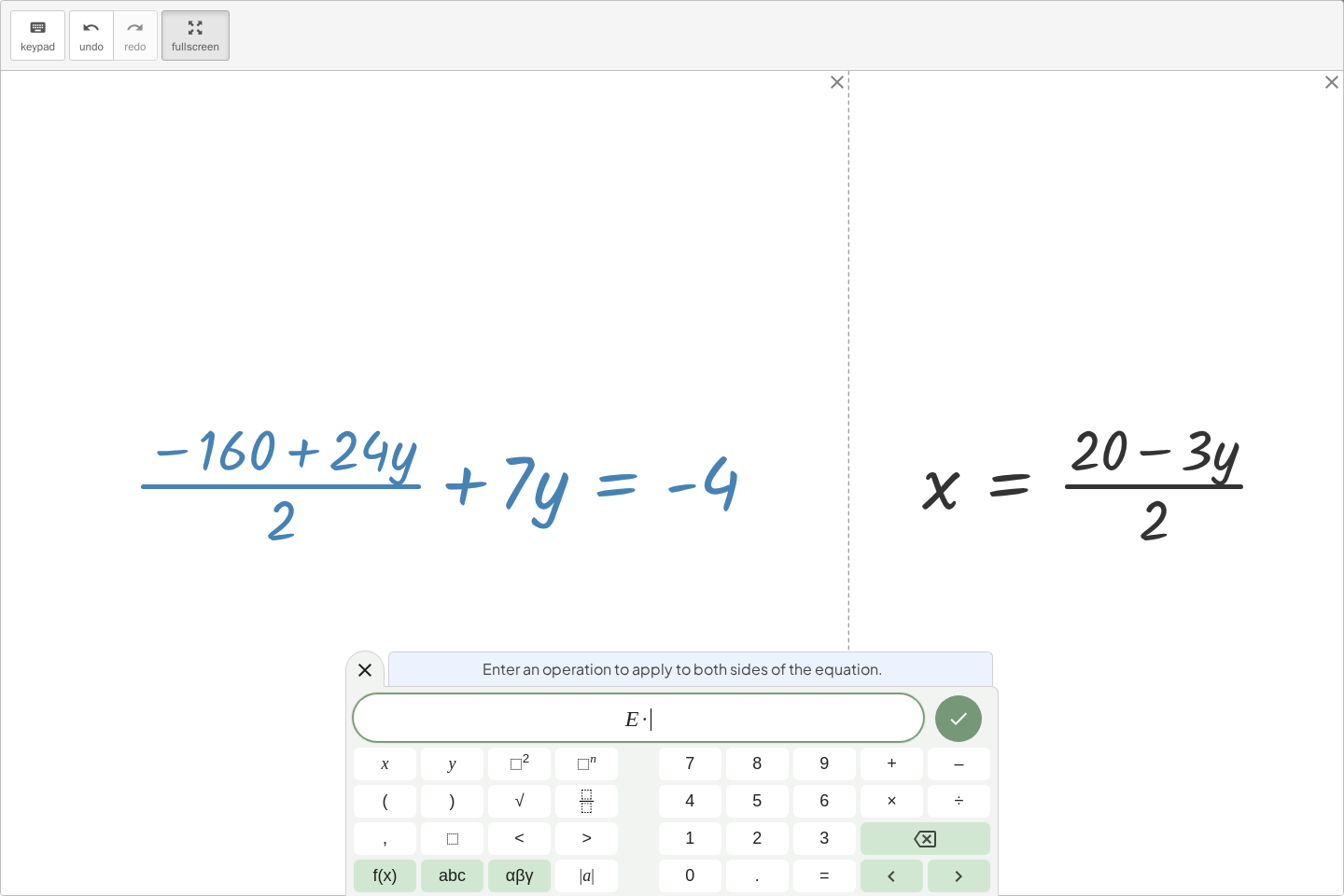 click on "2" at bounding box center (757, 838) 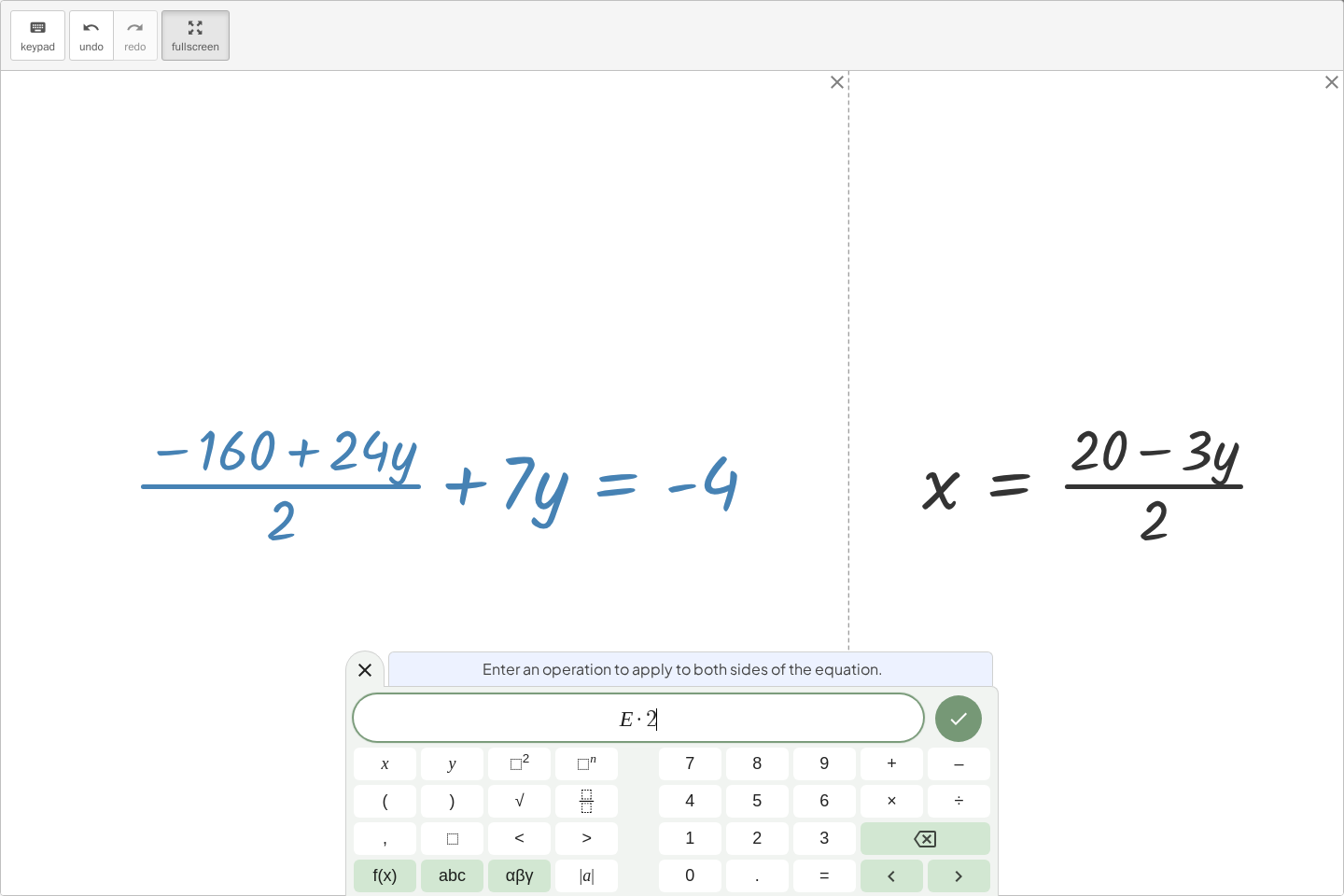 click 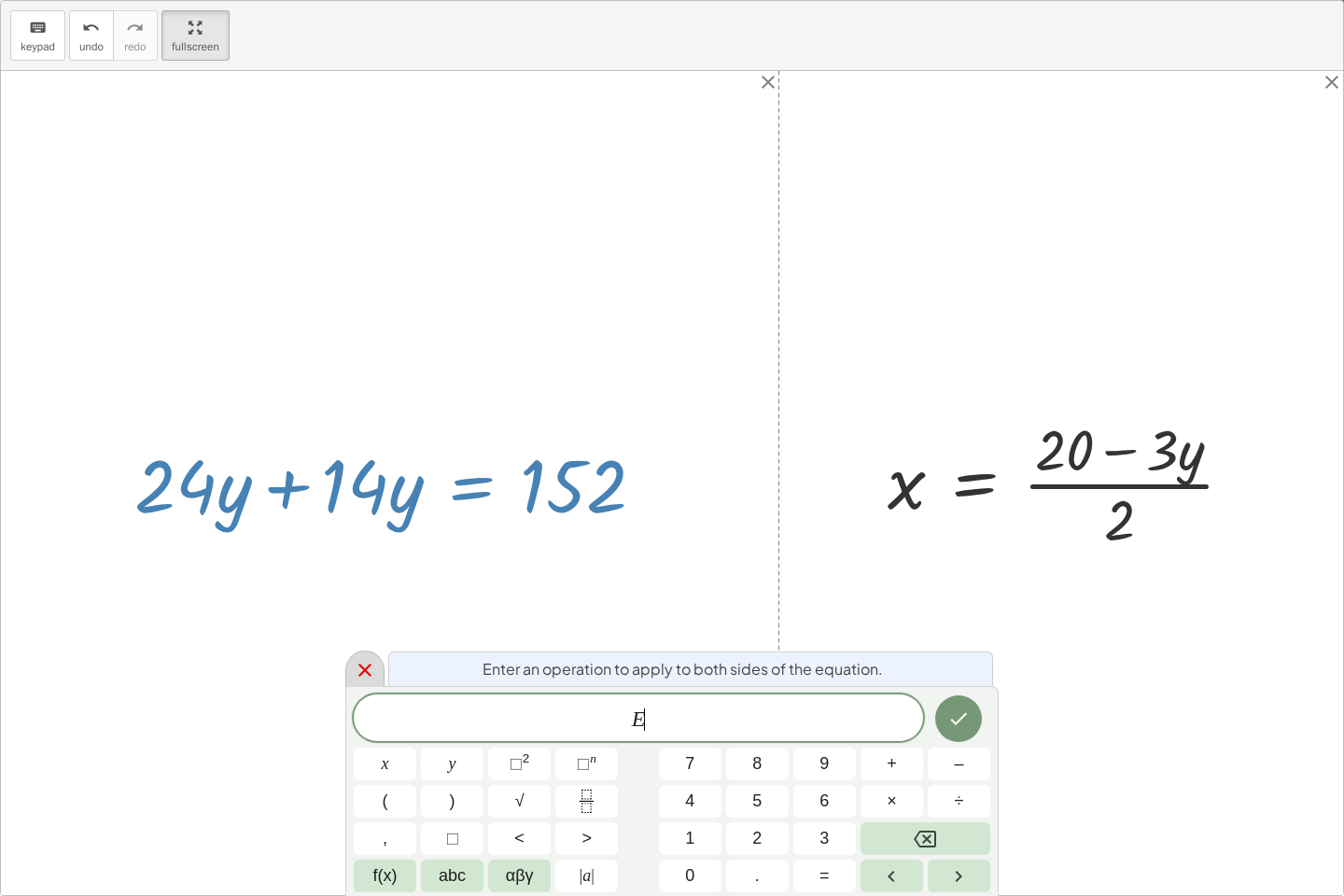 click 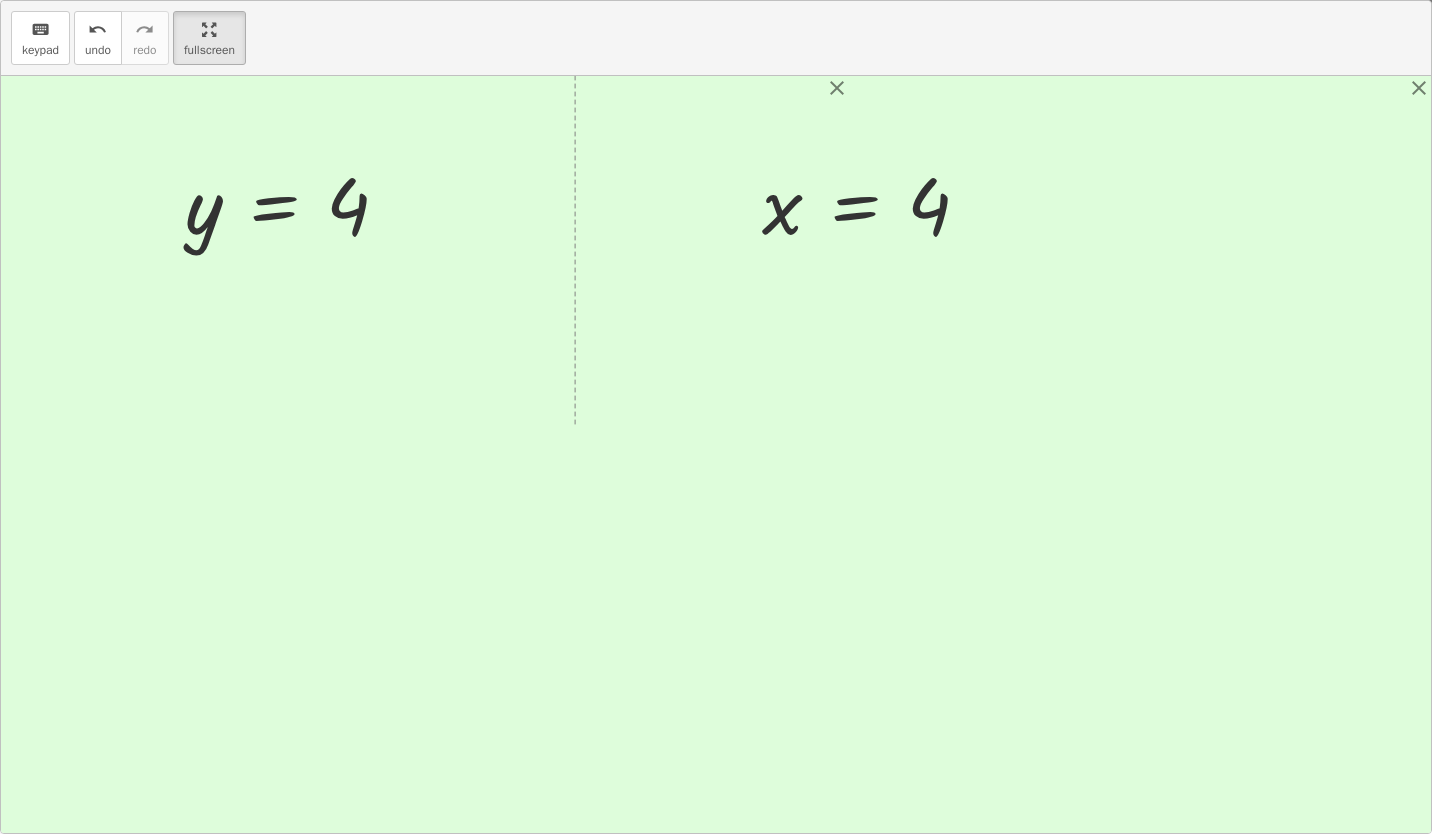 scroll, scrollTop: 168, scrollLeft: 0, axis: vertical 